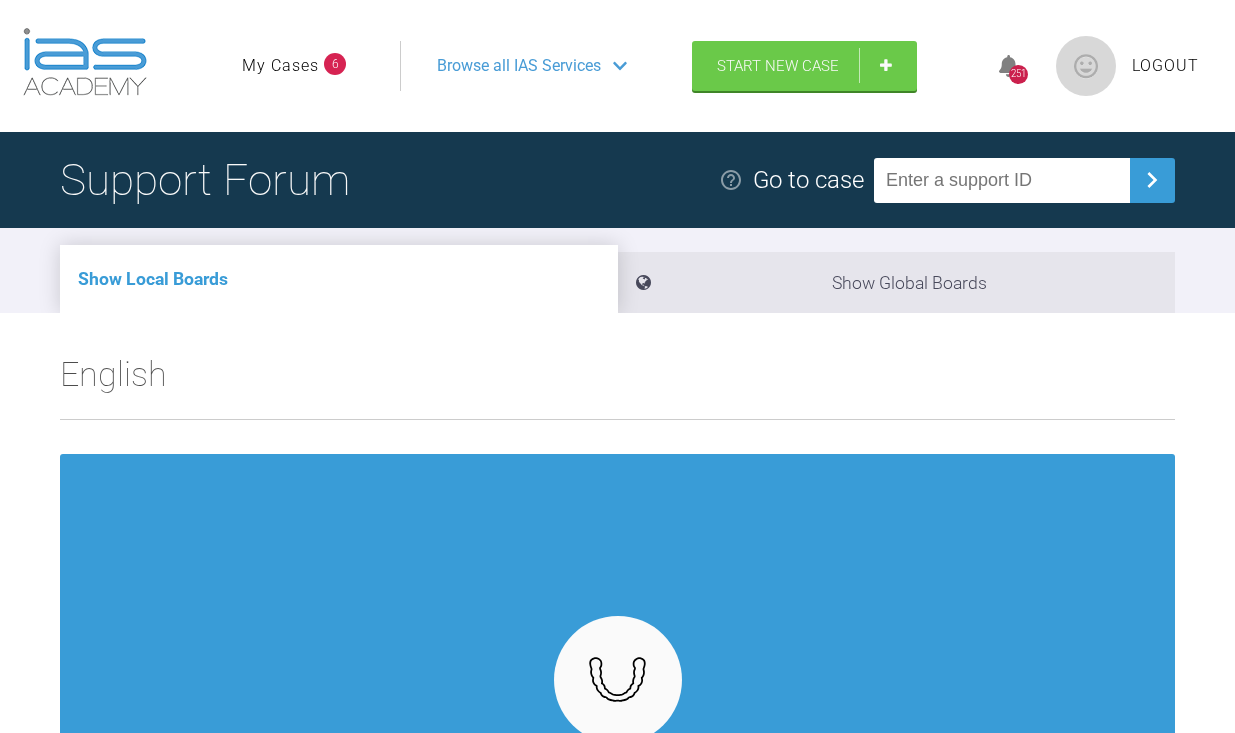 scroll, scrollTop: 0, scrollLeft: 0, axis: both 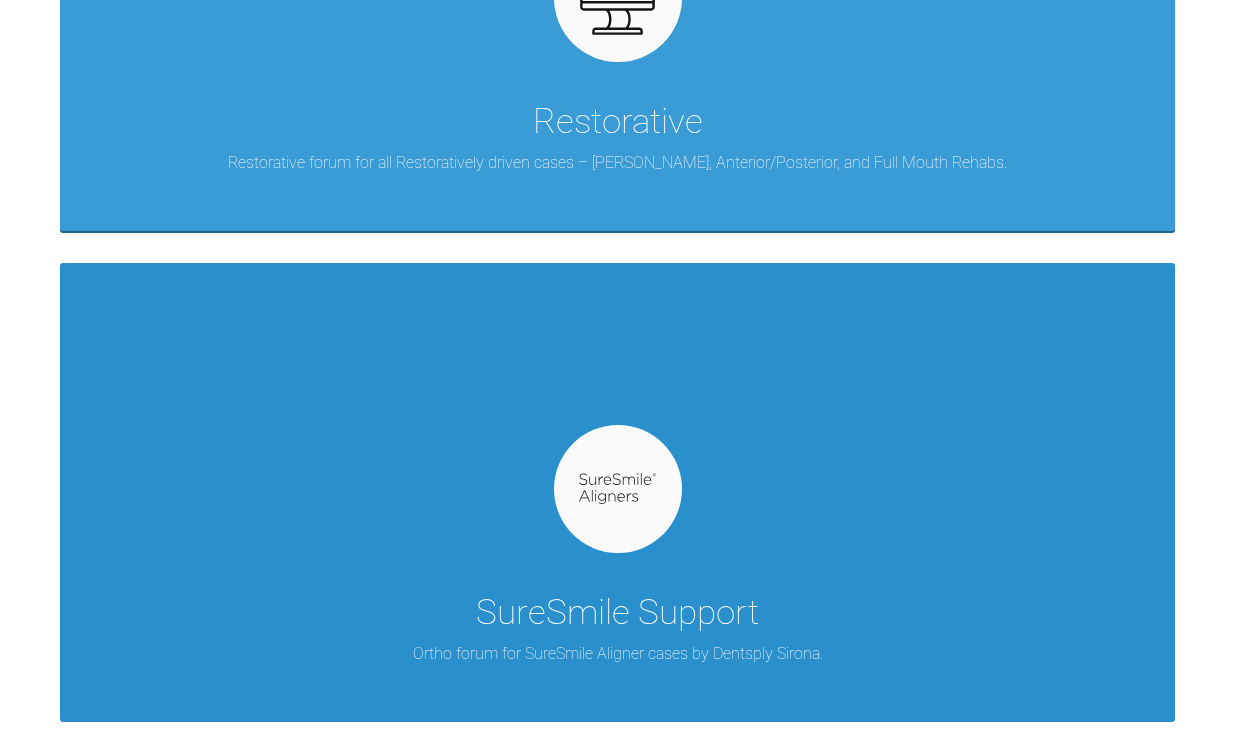 click at bounding box center (618, 489) 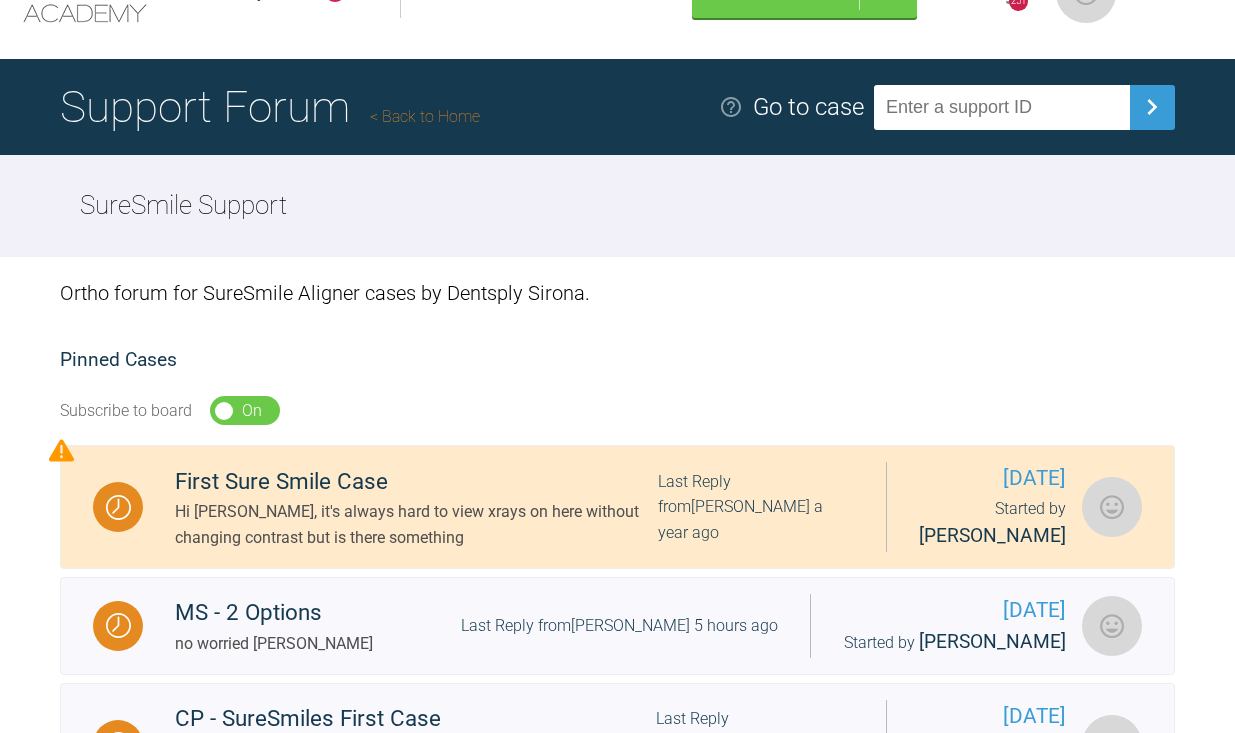 scroll, scrollTop: 0, scrollLeft: 0, axis: both 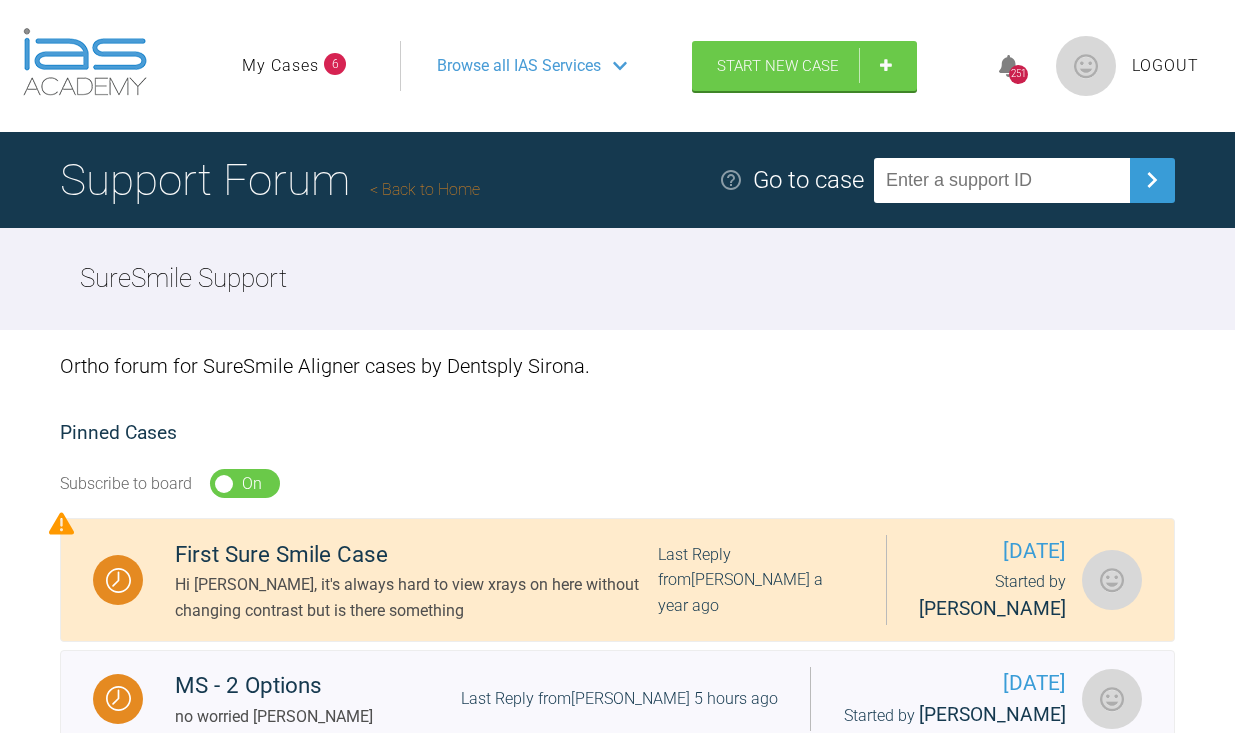 click on "My Cases 6" at bounding box center [294, 66] 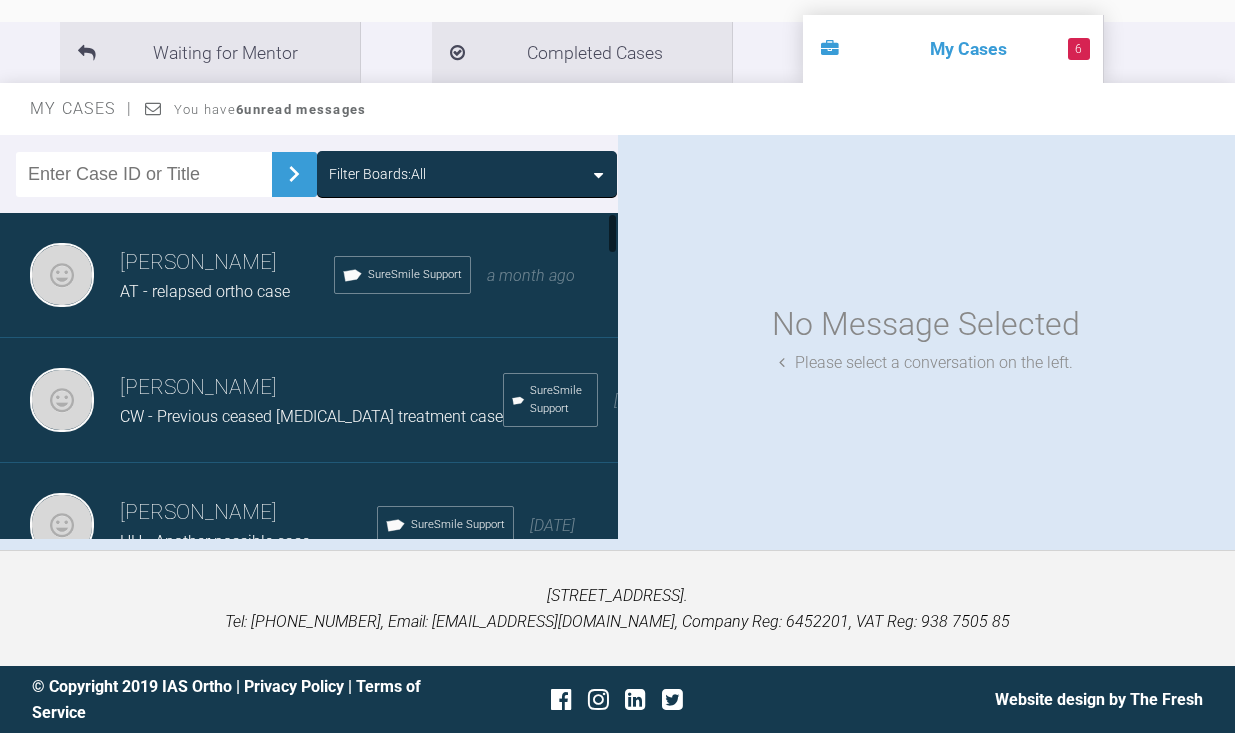 scroll, scrollTop: 220, scrollLeft: 0, axis: vertical 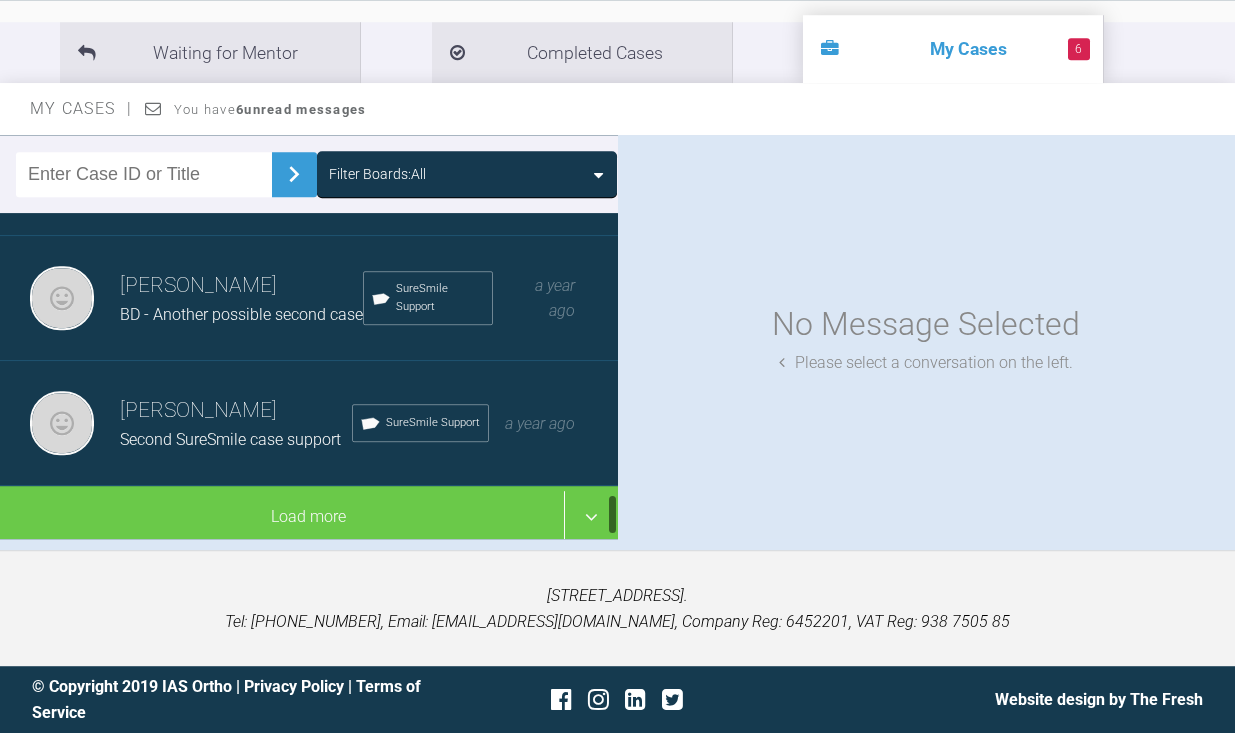 click on "[PERSON_NAME]" at bounding box center (236, 411) 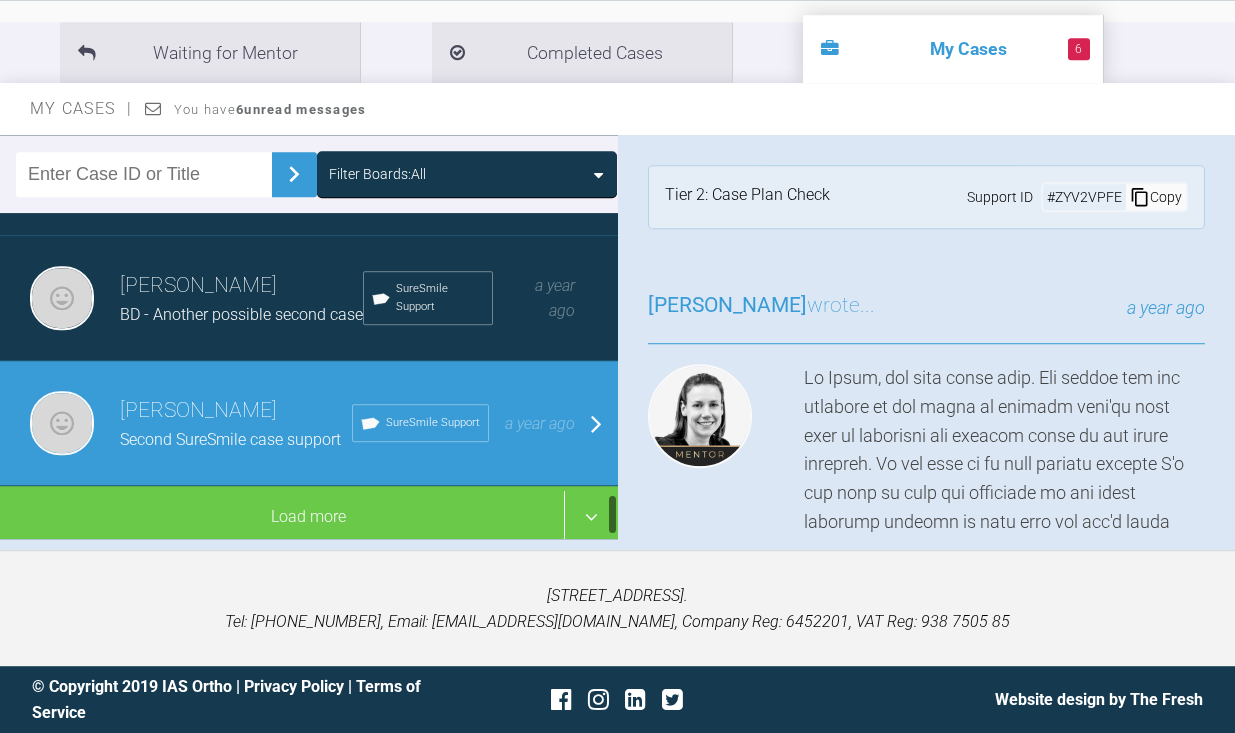 scroll, scrollTop: 2250, scrollLeft: 0, axis: vertical 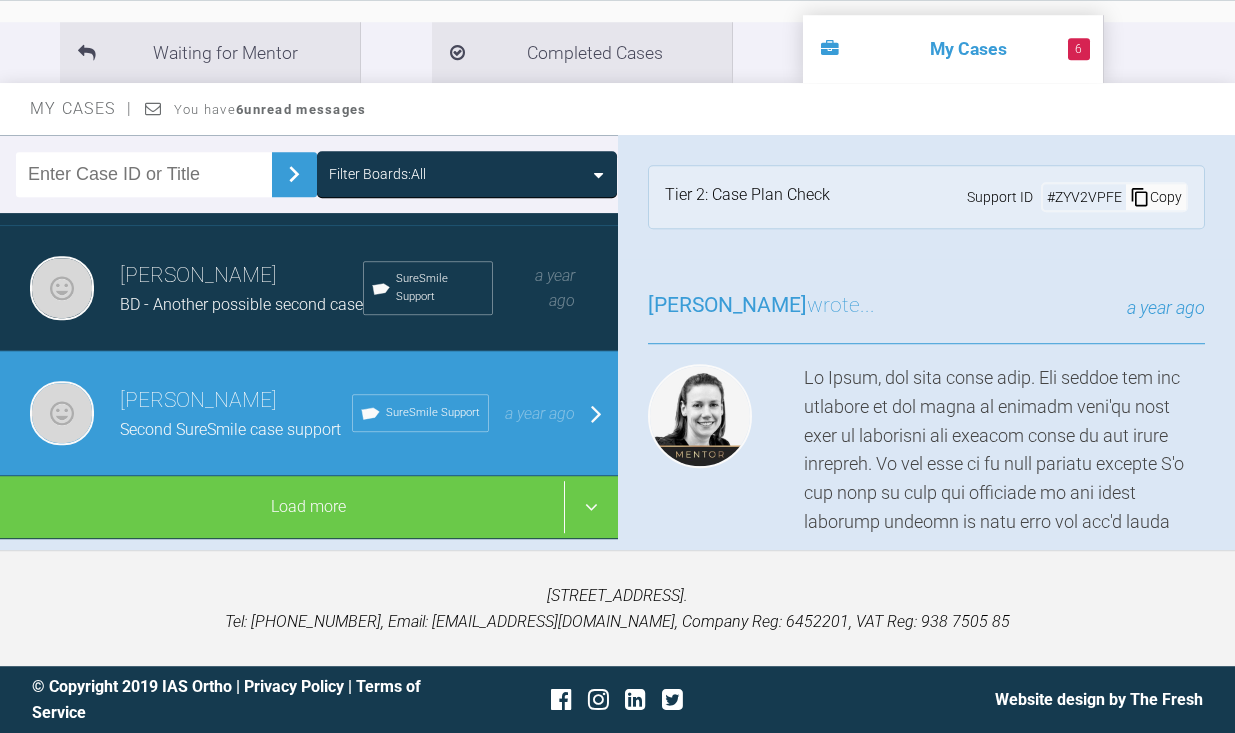 click on "BD - Another possible second case" at bounding box center [241, 304] 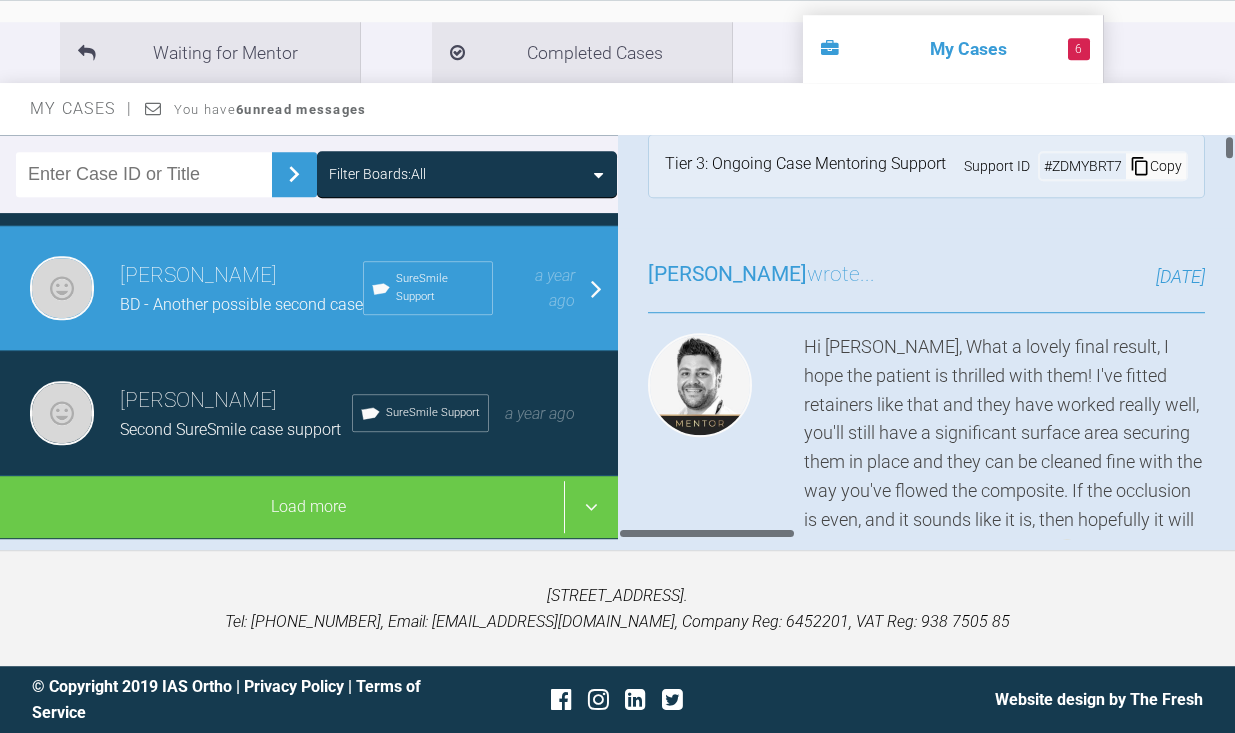 scroll, scrollTop: 29, scrollLeft: 0, axis: vertical 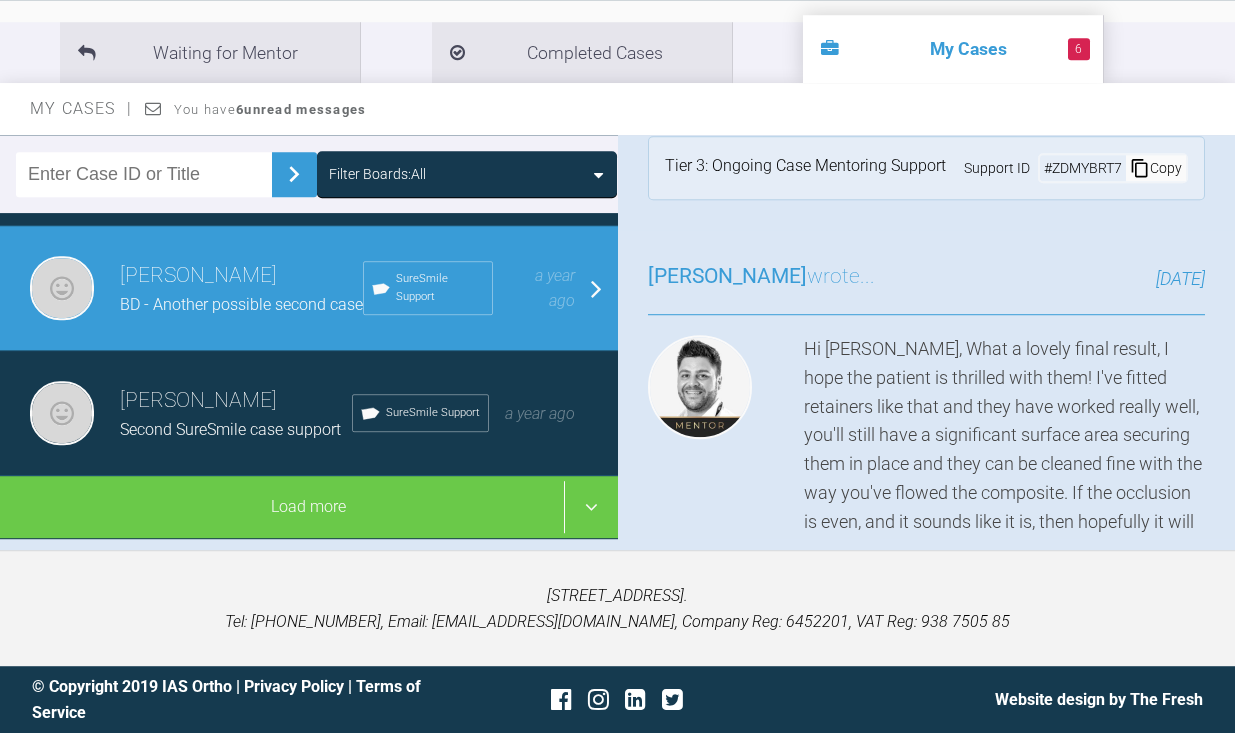 click on "Copy" at bounding box center (1156, 168) 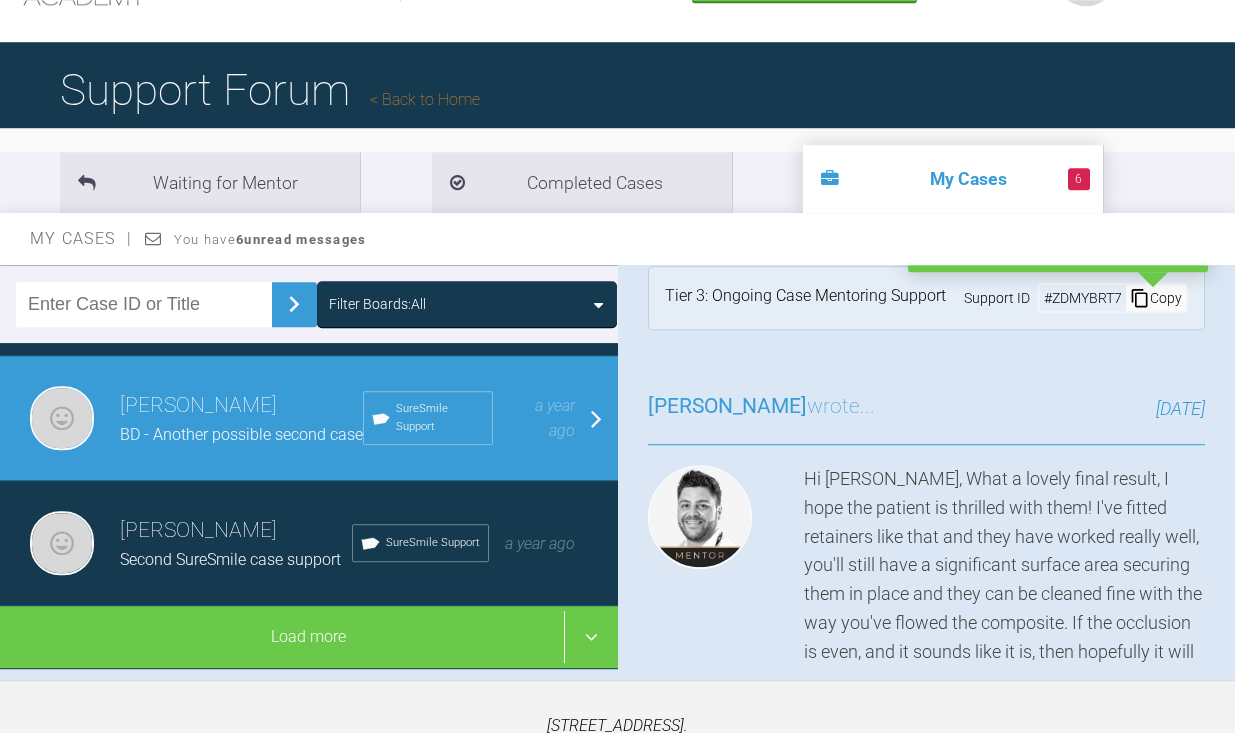 scroll, scrollTop: 0, scrollLeft: 0, axis: both 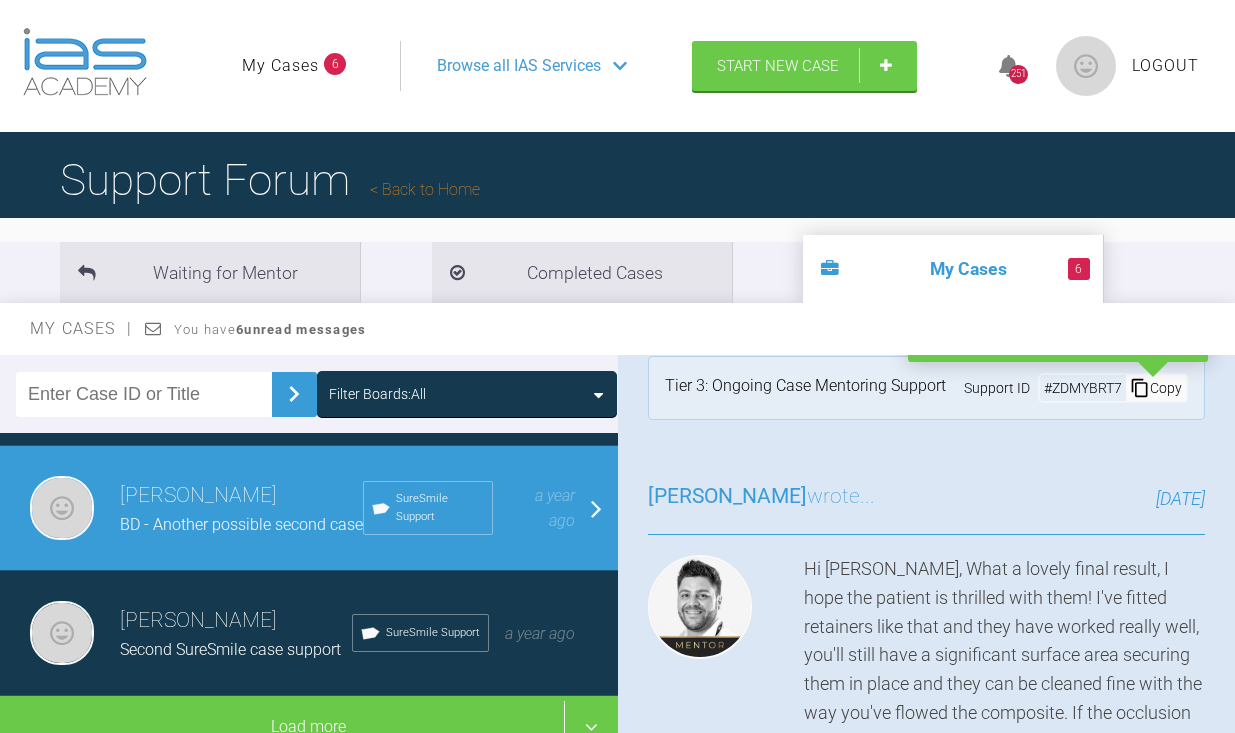 click on "Back to Home" at bounding box center [425, 189] 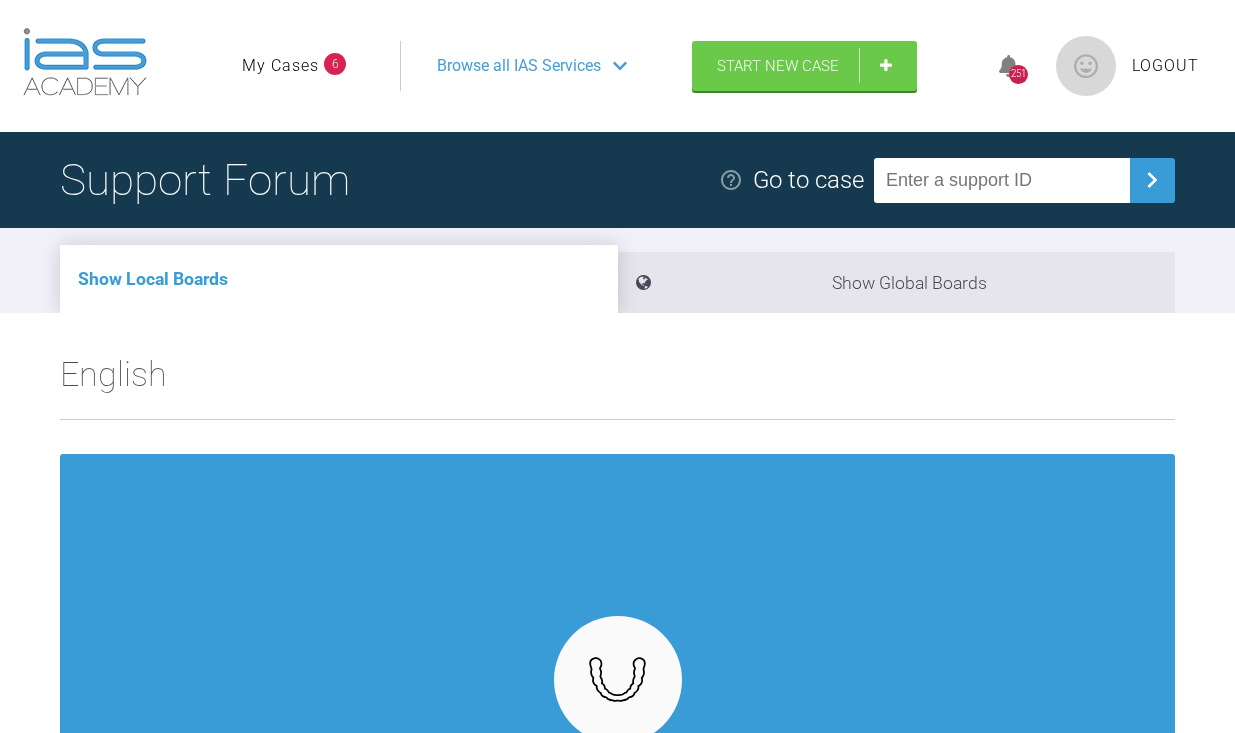 paste on "ZDMYBRT7" 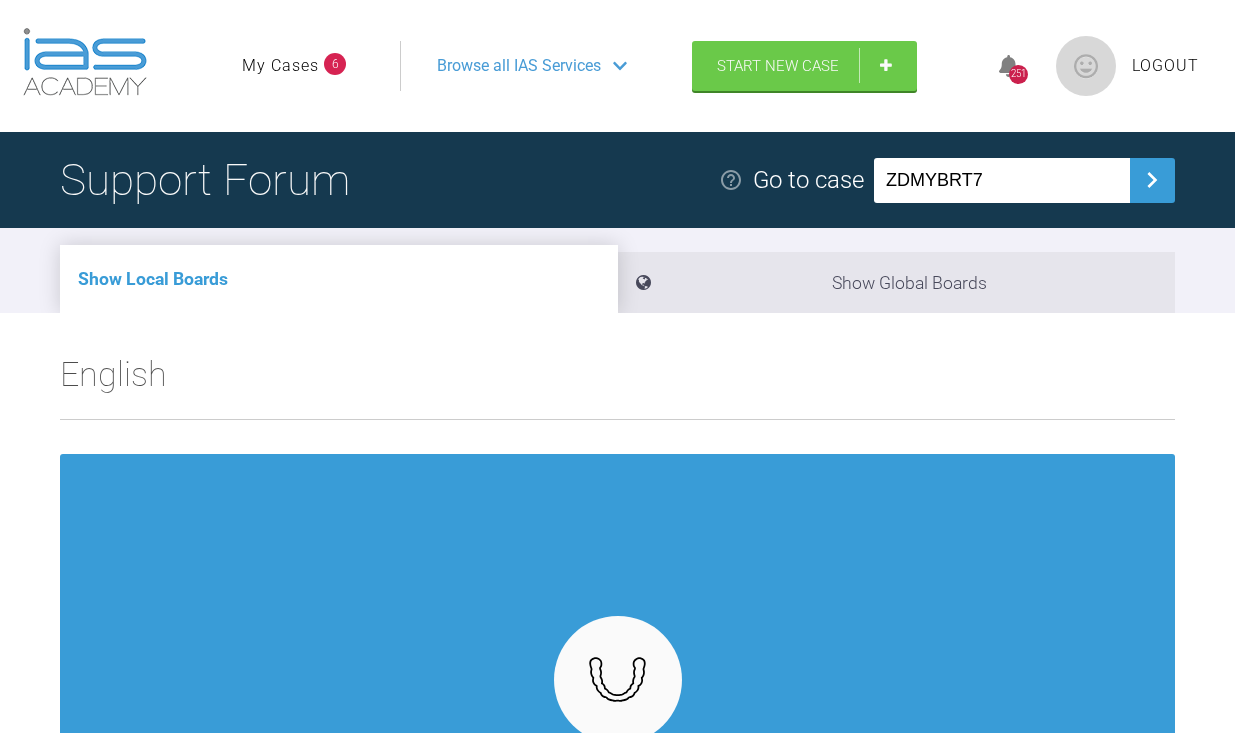 type on "ZDMYBRT7" 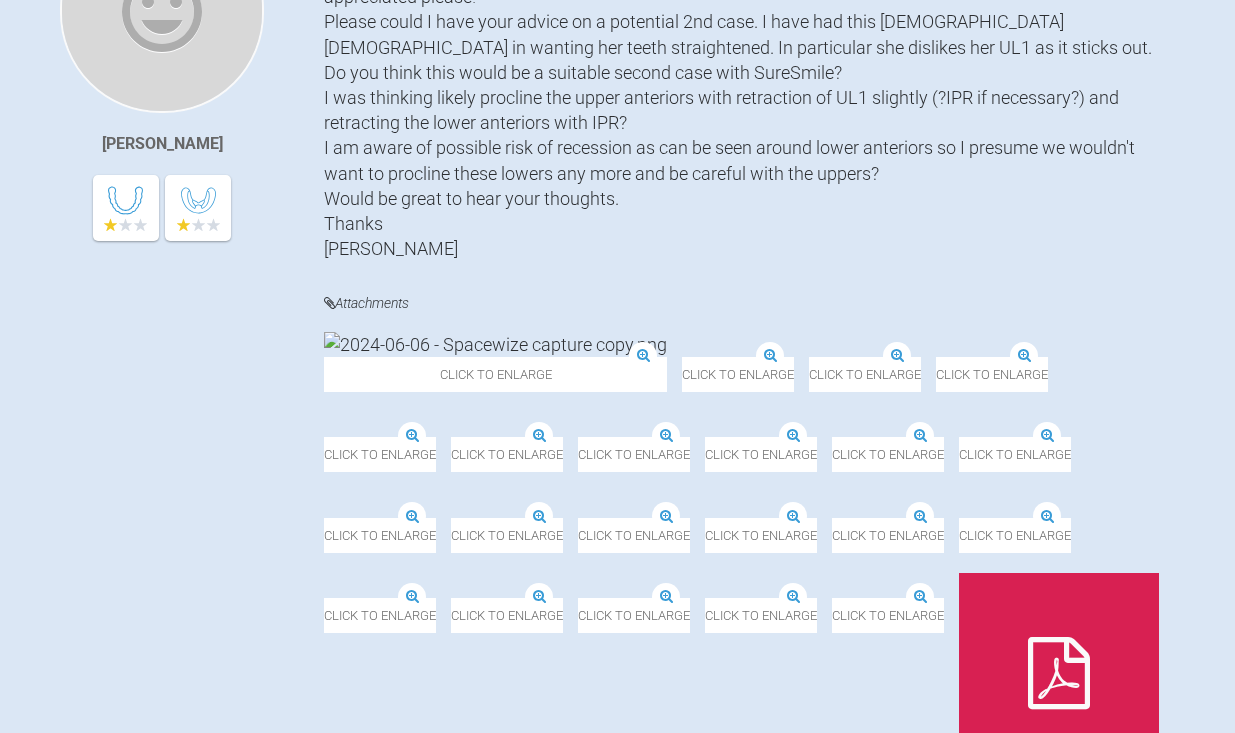 scroll, scrollTop: 603, scrollLeft: 0, axis: vertical 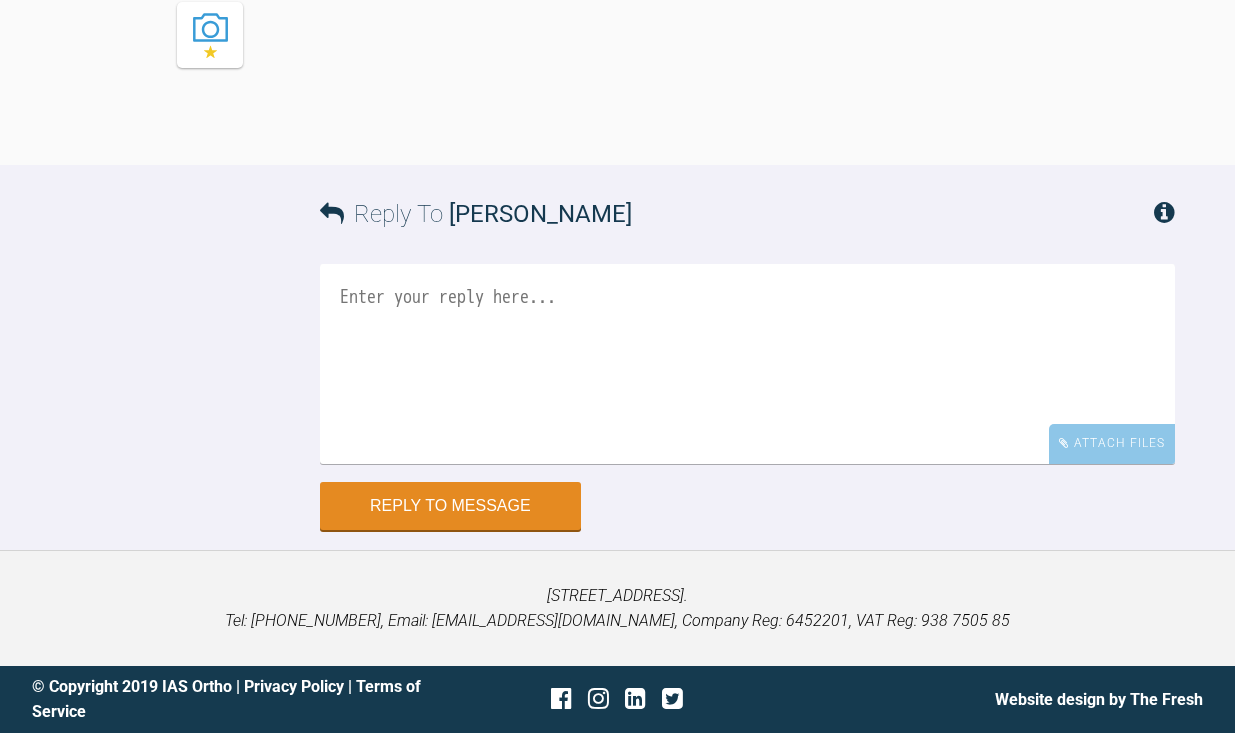 drag, startPoint x: 686, startPoint y: 129, endPoint x: 752, endPoint y: 273, distance: 158.40454 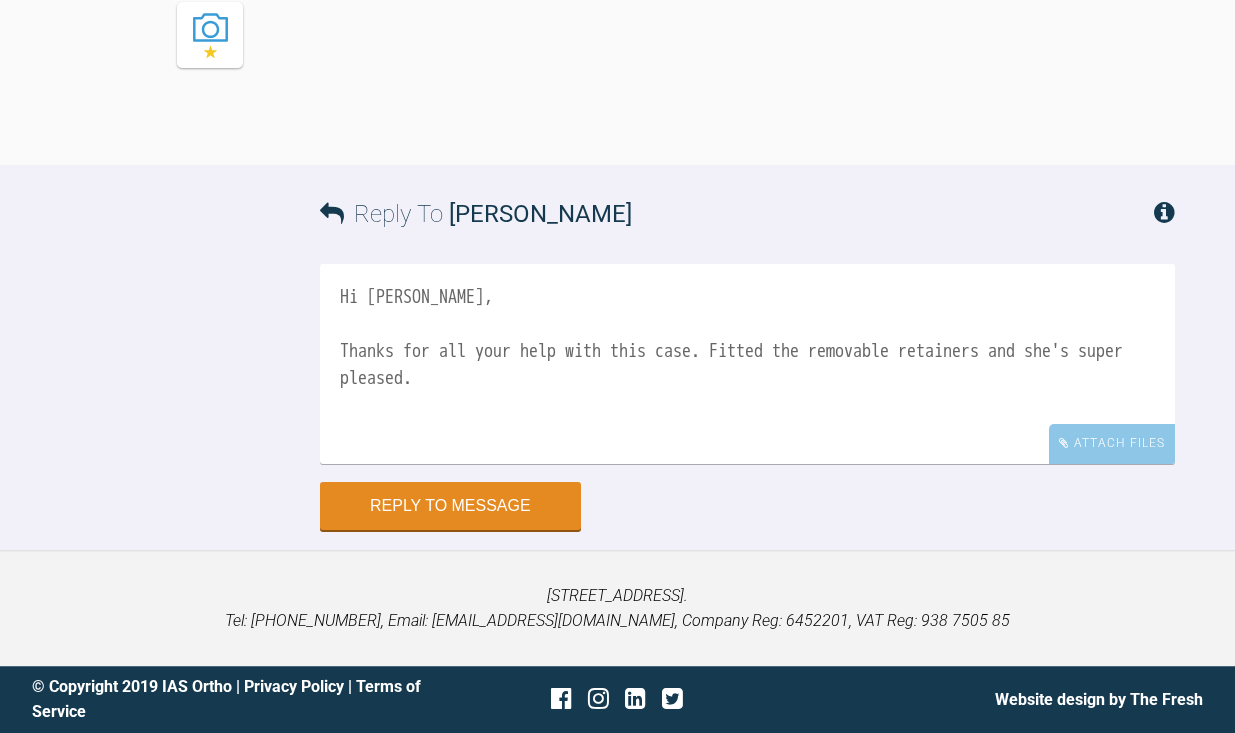 scroll, scrollTop: 73053, scrollLeft: 0, axis: vertical 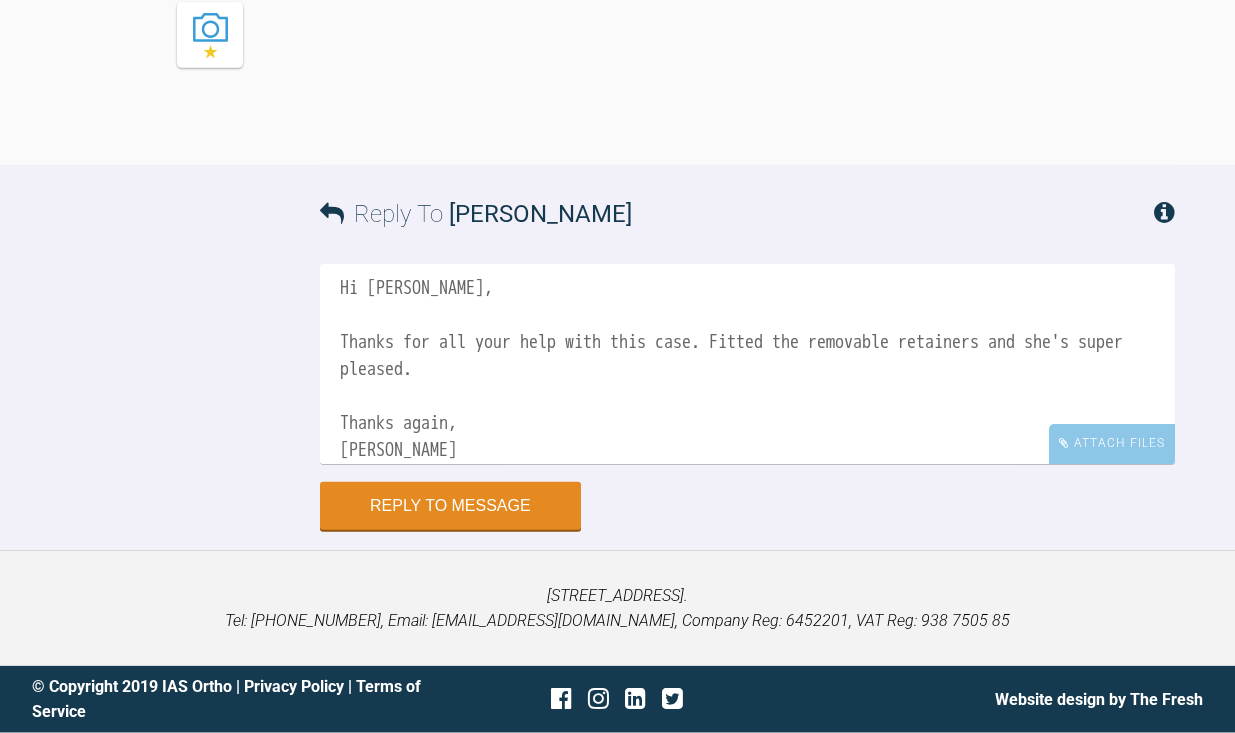 click on "Hi [PERSON_NAME],
Thanks for all your help with this case. Fitted the removable retainers and she's super pleased.
Thanks again,
[PERSON_NAME]" at bounding box center [747, 364] 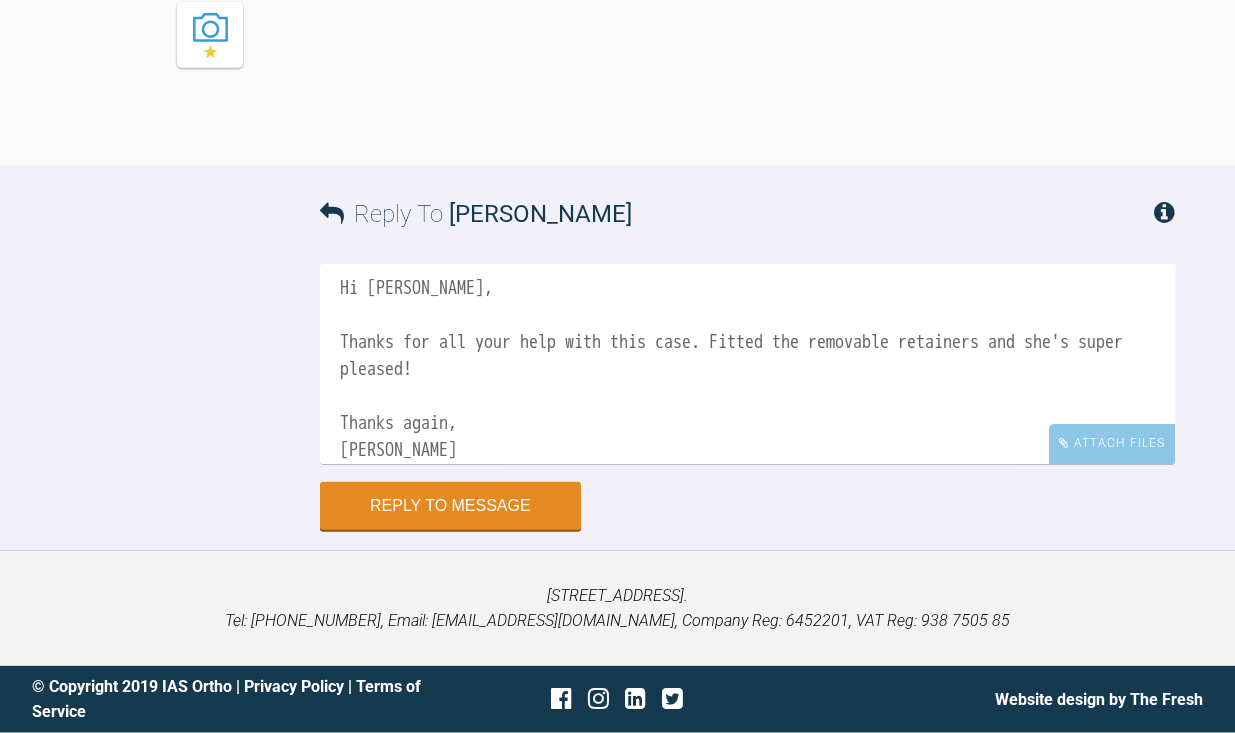 scroll, scrollTop: 29, scrollLeft: 0, axis: vertical 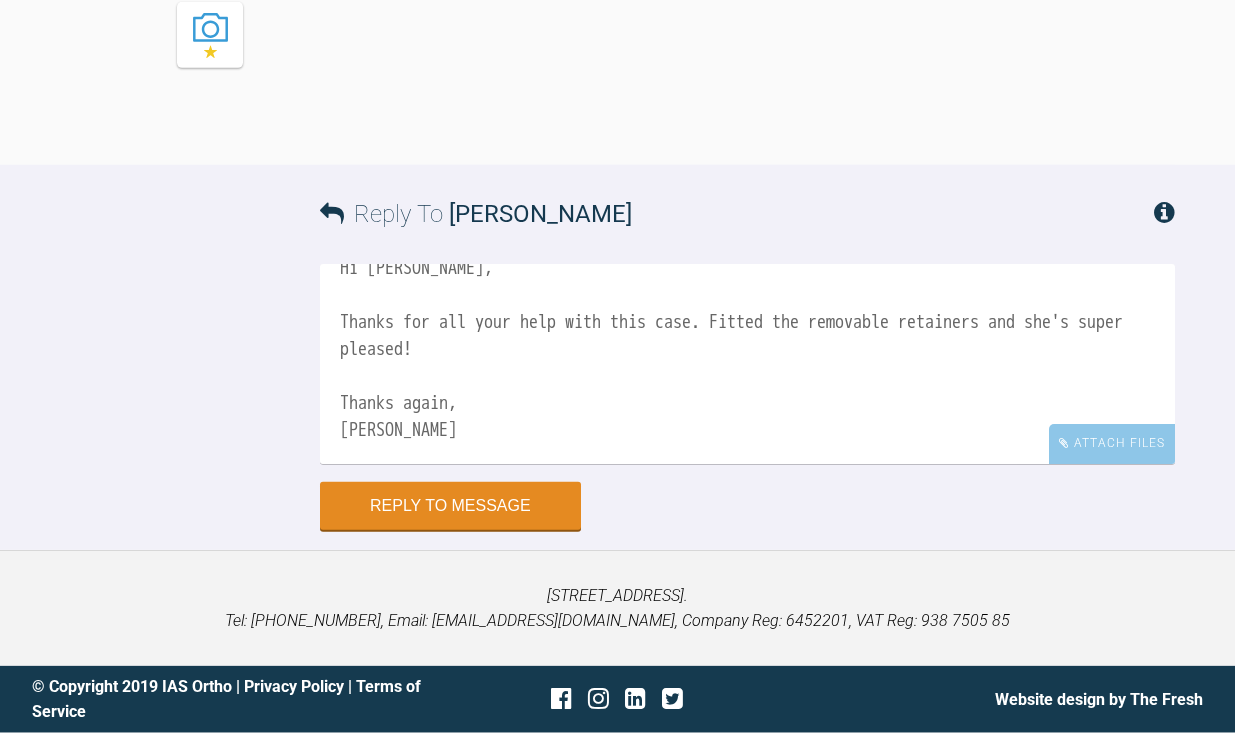 click on "Hi [PERSON_NAME],
Thanks for all your help with this case. Fitted the removable retainers and she's super pleased!
Thanks again,
[PERSON_NAME]" at bounding box center [747, 364] 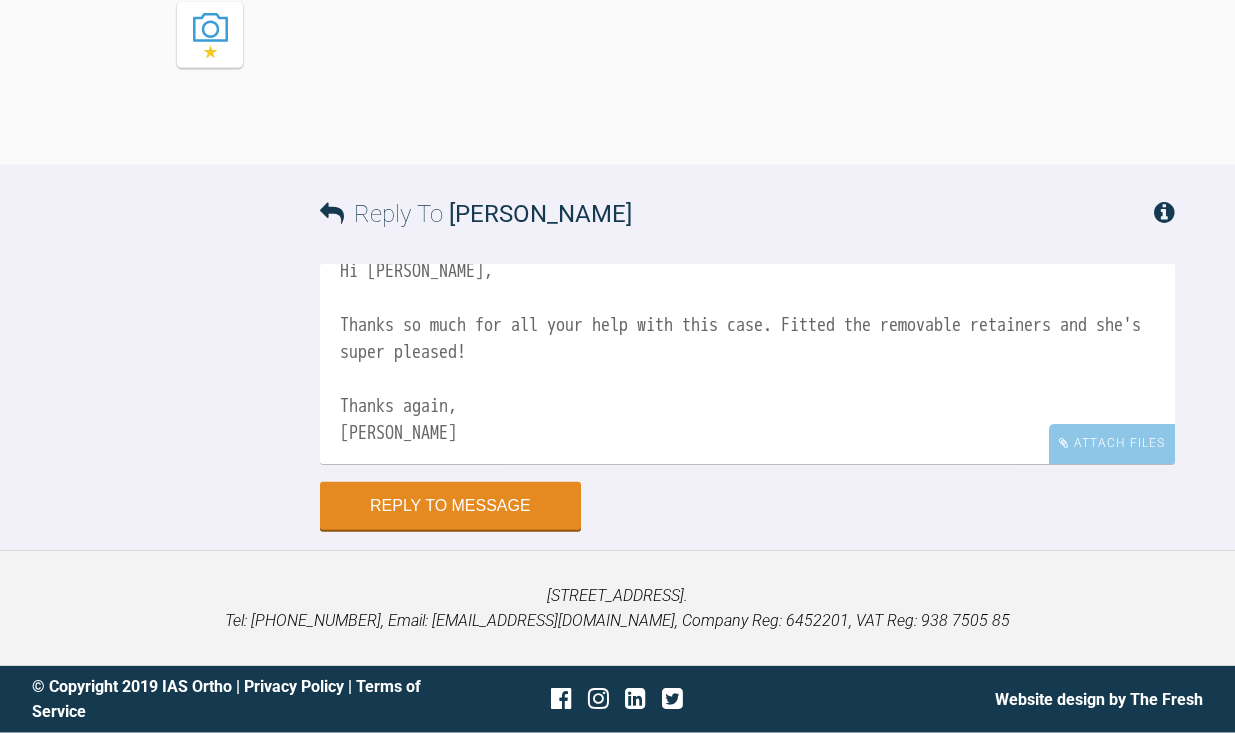 scroll, scrollTop: 29, scrollLeft: 0, axis: vertical 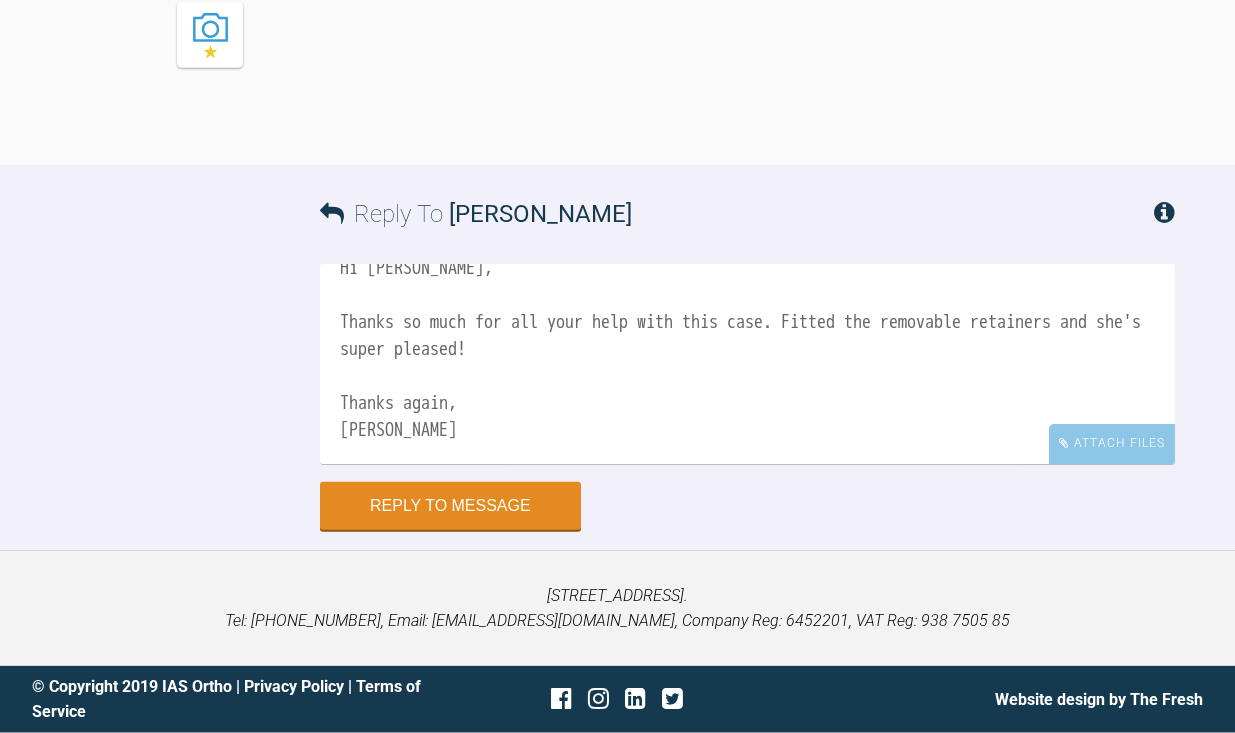 type on "Hi [PERSON_NAME],
Thanks so much for all your help with this case. Fitted the removable retainers and she's super pleased!
Thanks again,
[PERSON_NAME]" 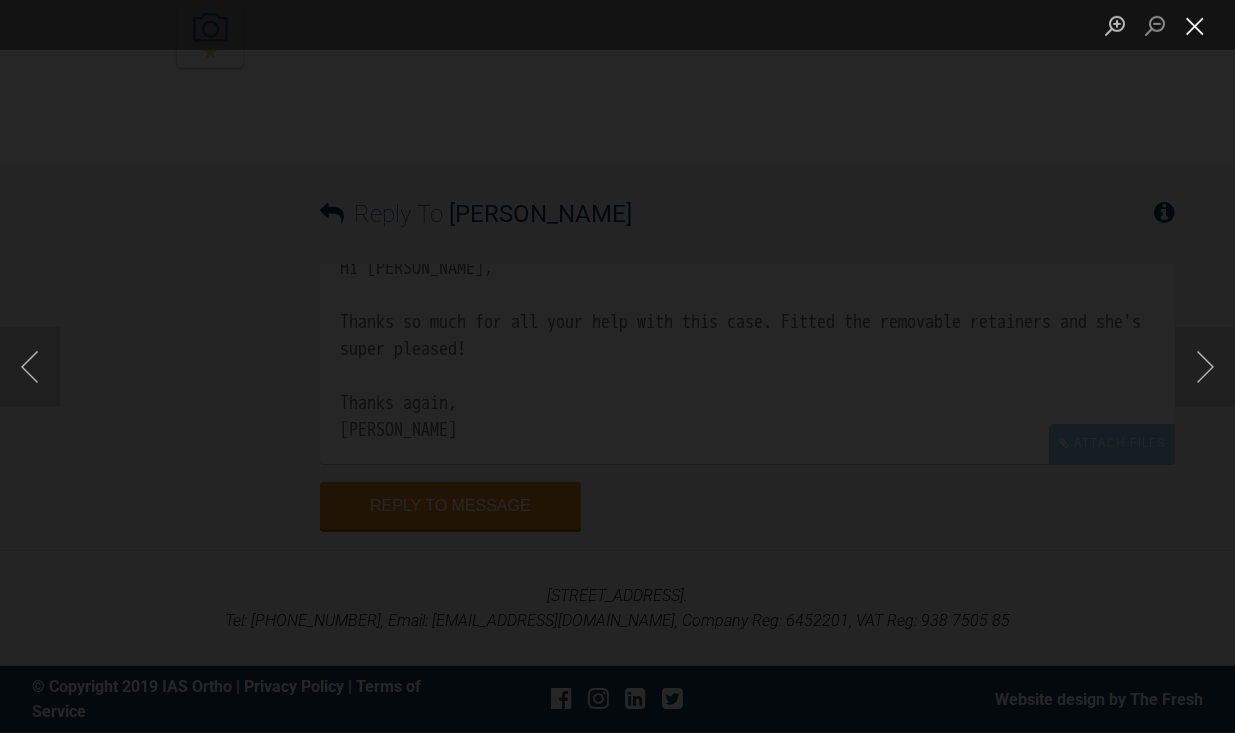 click at bounding box center [1195, 25] 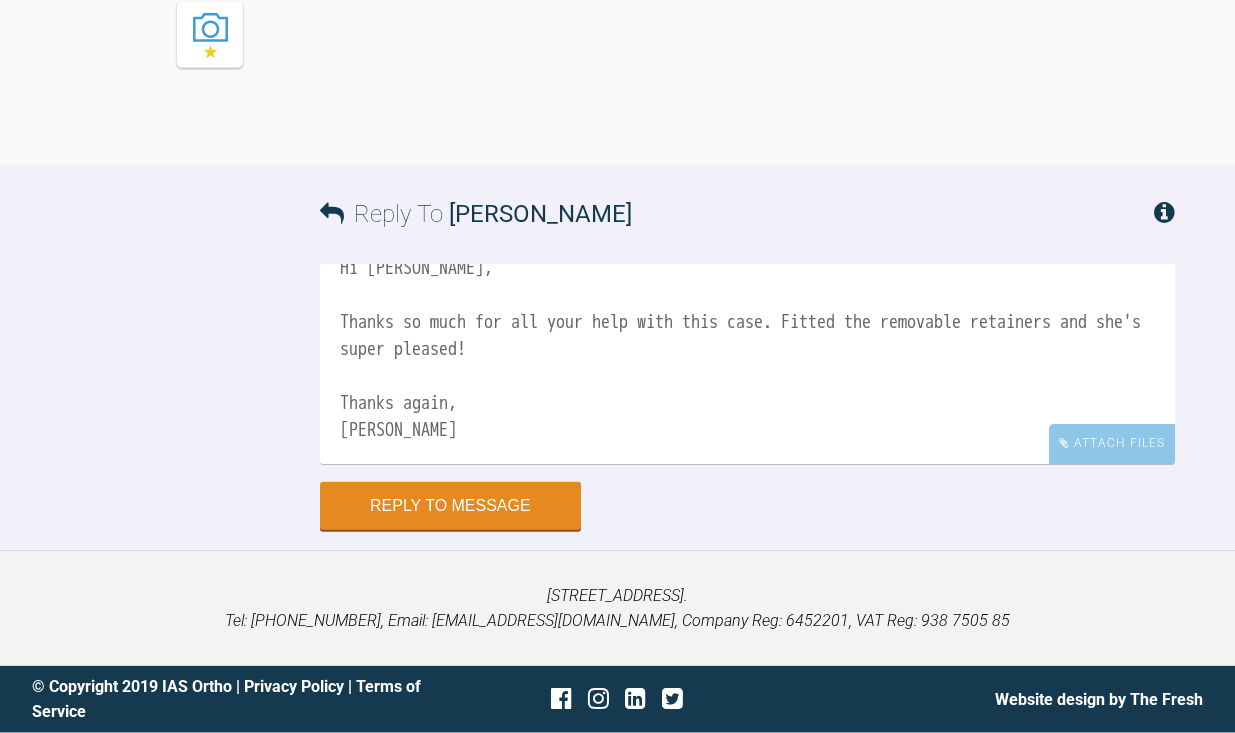 scroll, scrollTop: 73342, scrollLeft: 0, axis: vertical 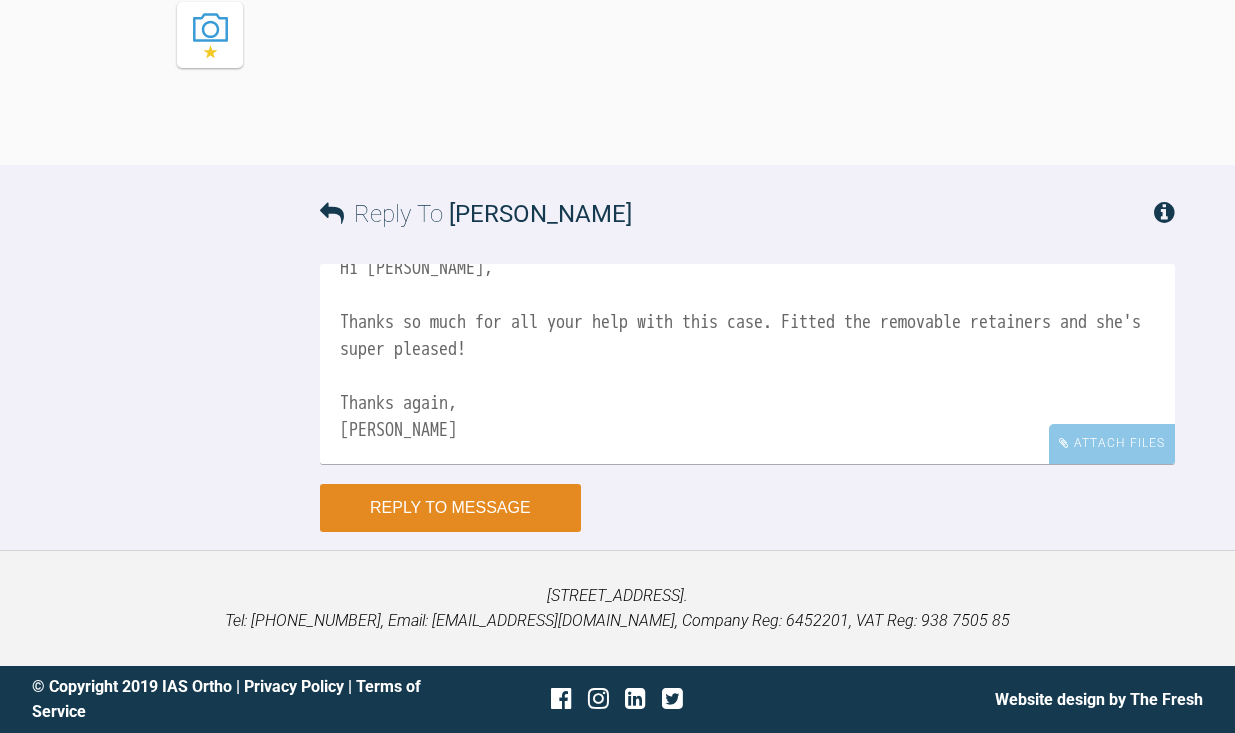 click on "Reply to Message" at bounding box center (450, 508) 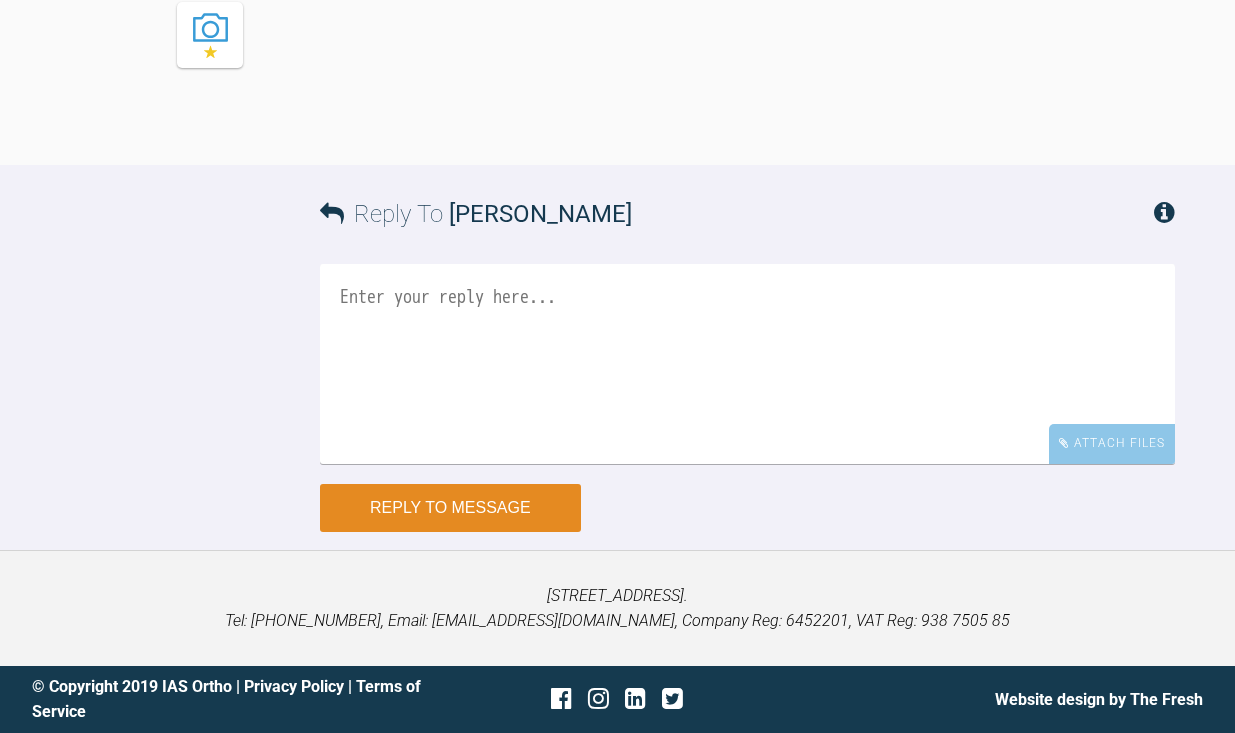 scroll, scrollTop: 0, scrollLeft: 0, axis: both 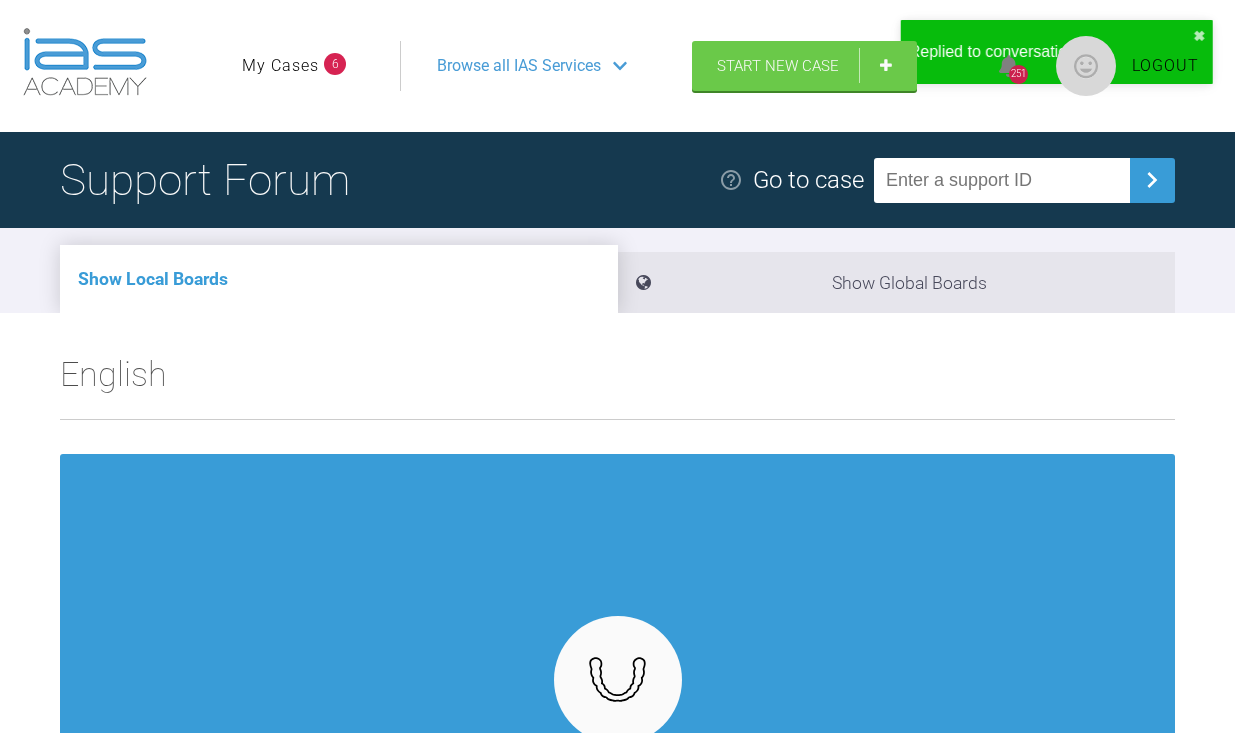 click on "My Cases" at bounding box center (280, 66) 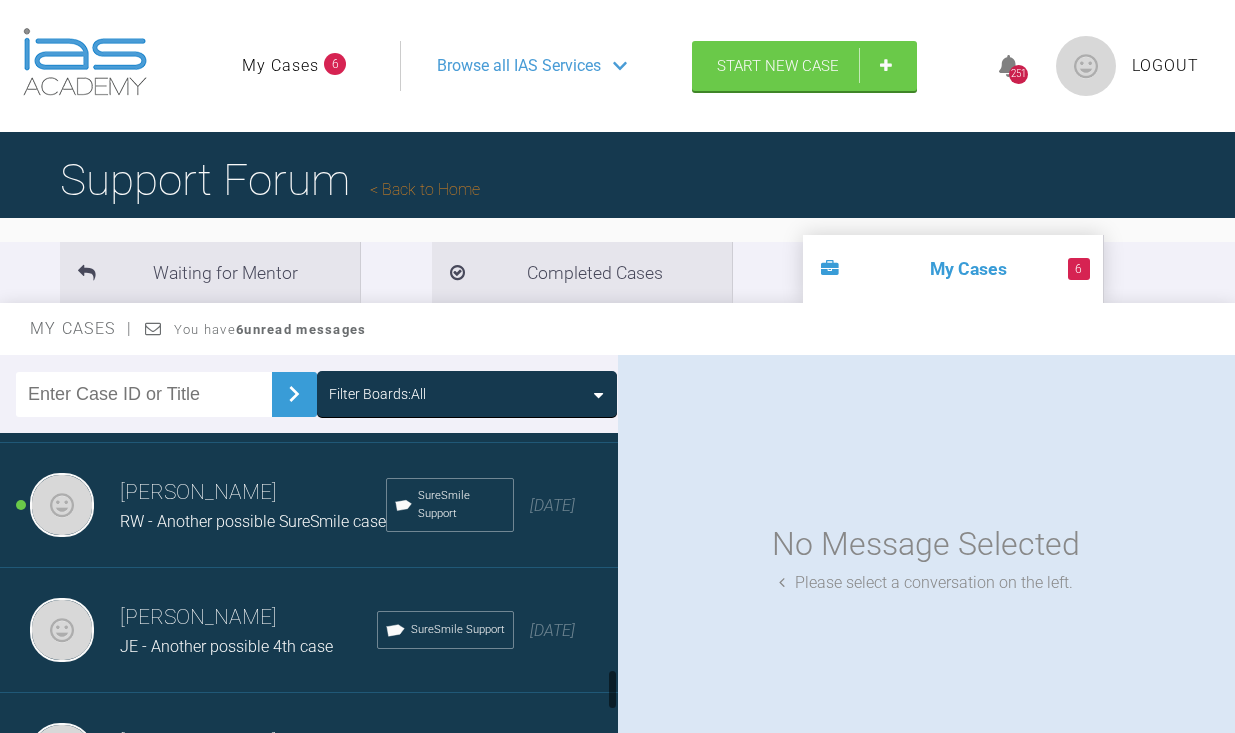 scroll, scrollTop: 2250, scrollLeft: 0, axis: vertical 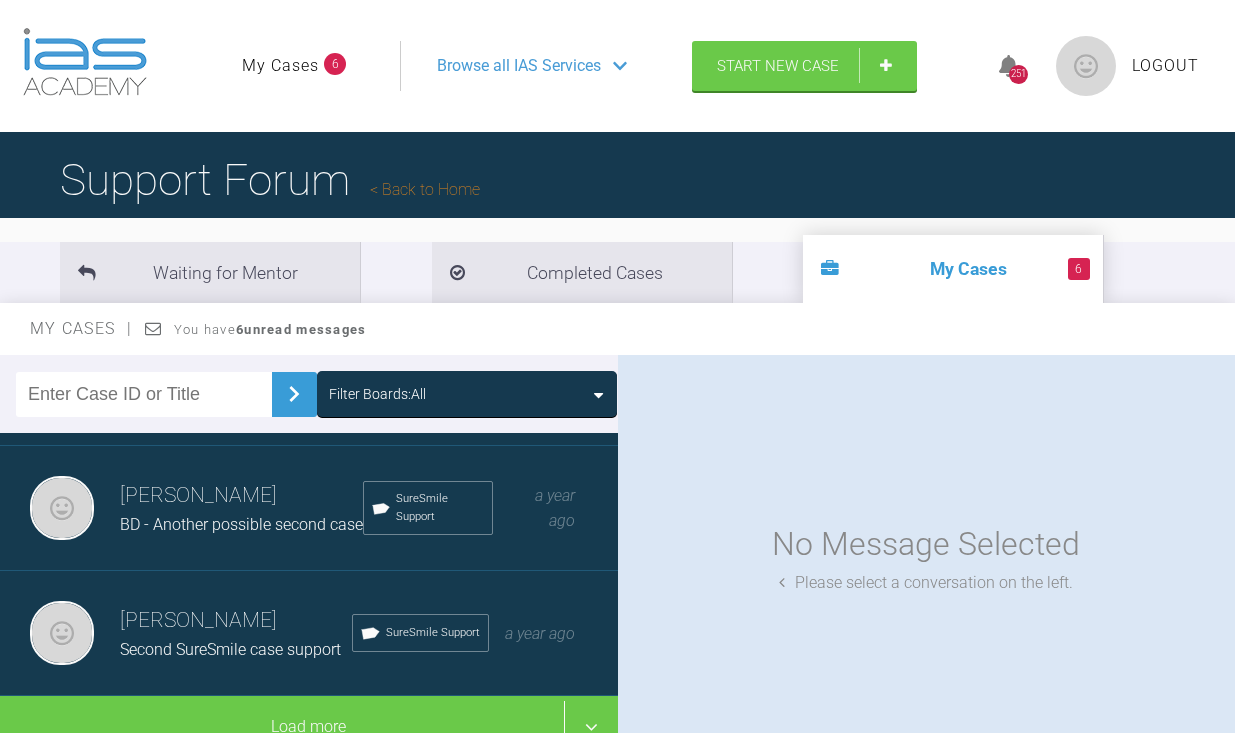 click on "BD - Another possible second case" at bounding box center (241, 525) 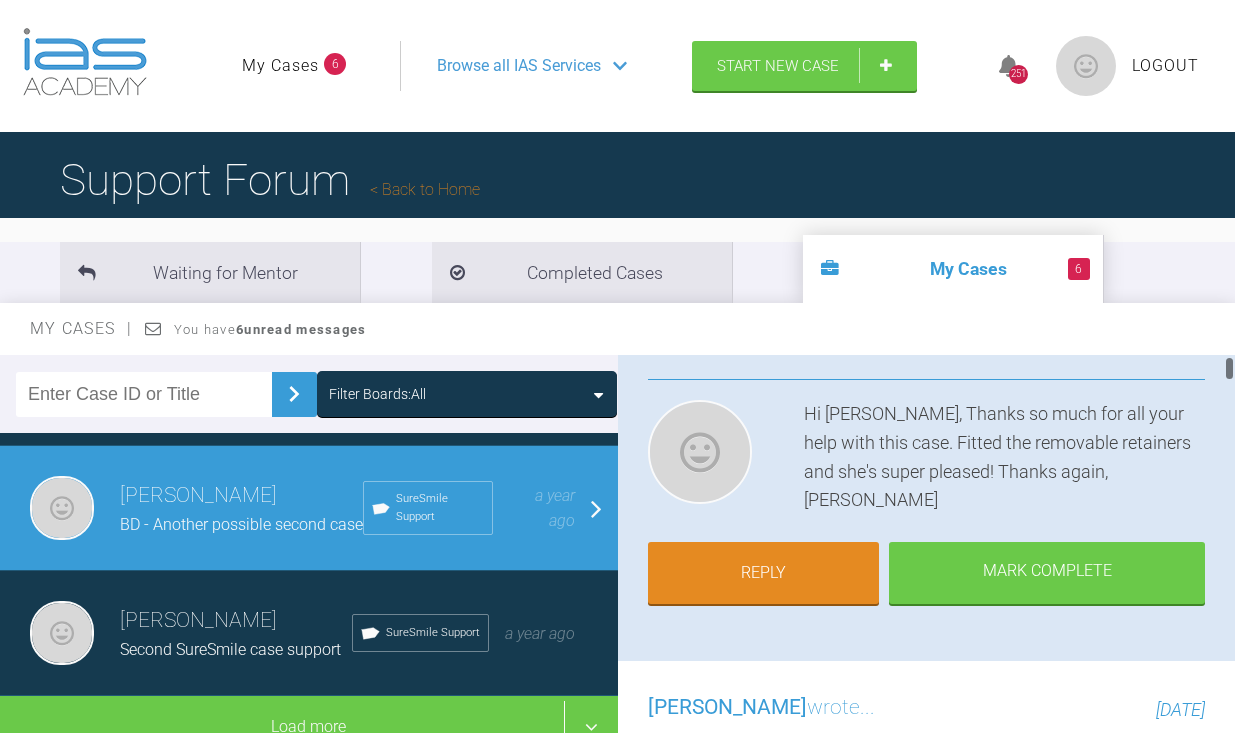 scroll, scrollTop: 186, scrollLeft: 0, axis: vertical 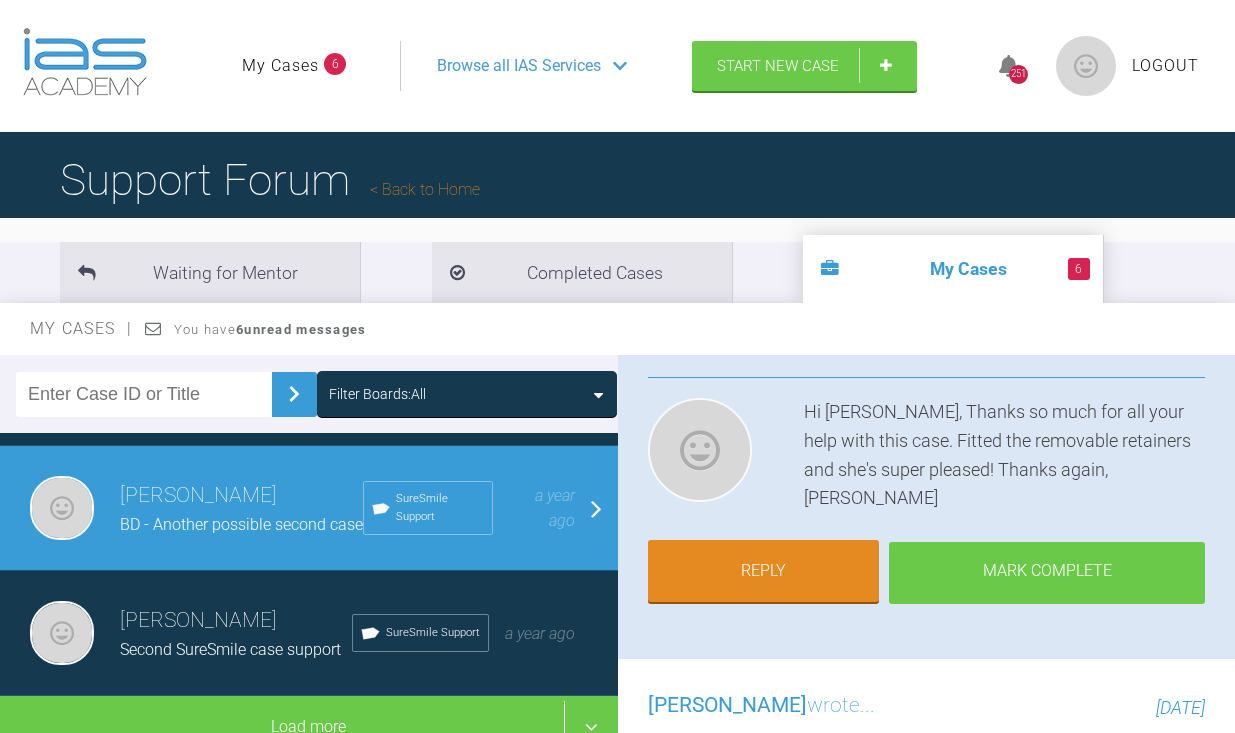 click on "Mark Complete" at bounding box center [1047, 573] 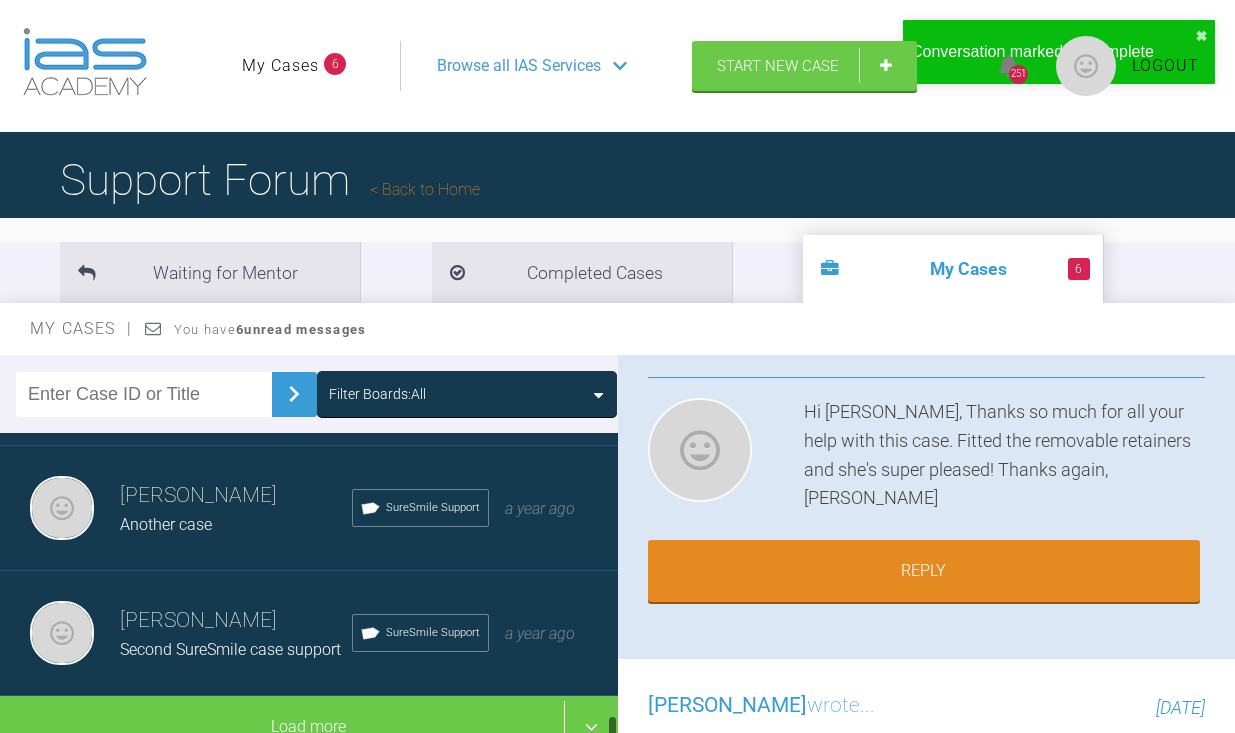 scroll, scrollTop: 2125, scrollLeft: 0, axis: vertical 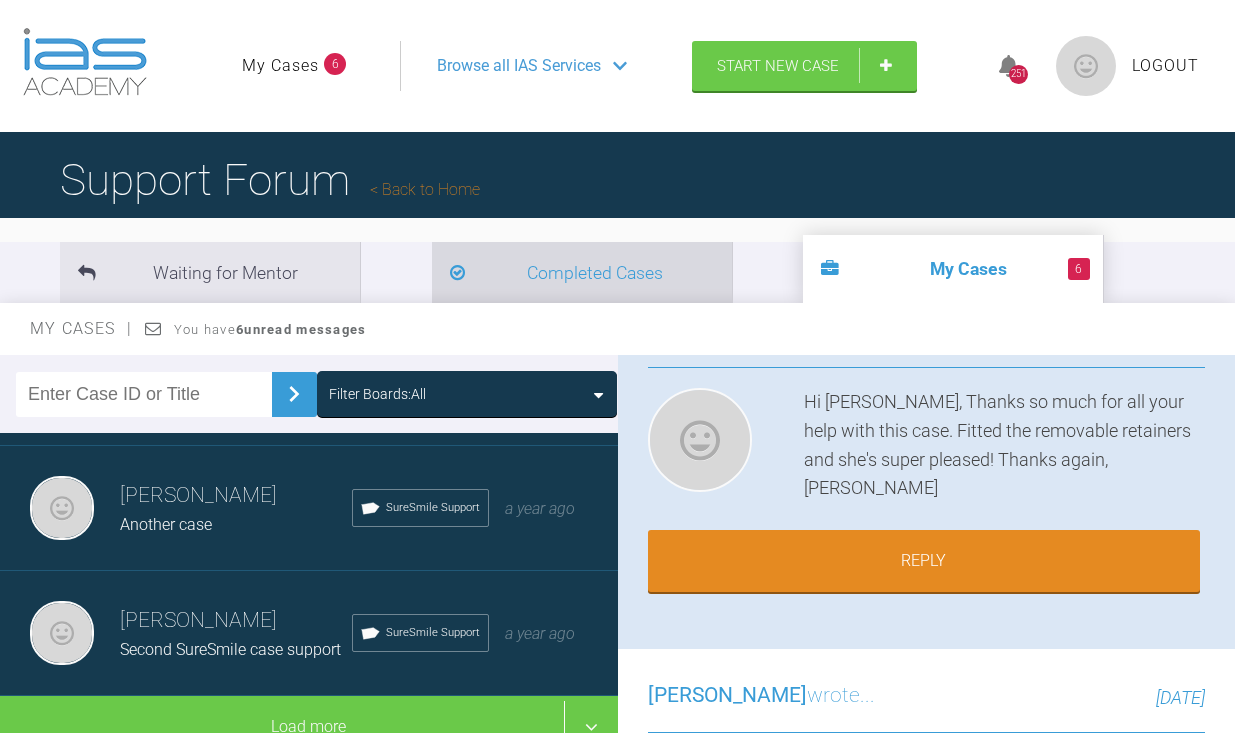 click on "Completed Cases" at bounding box center (582, 272) 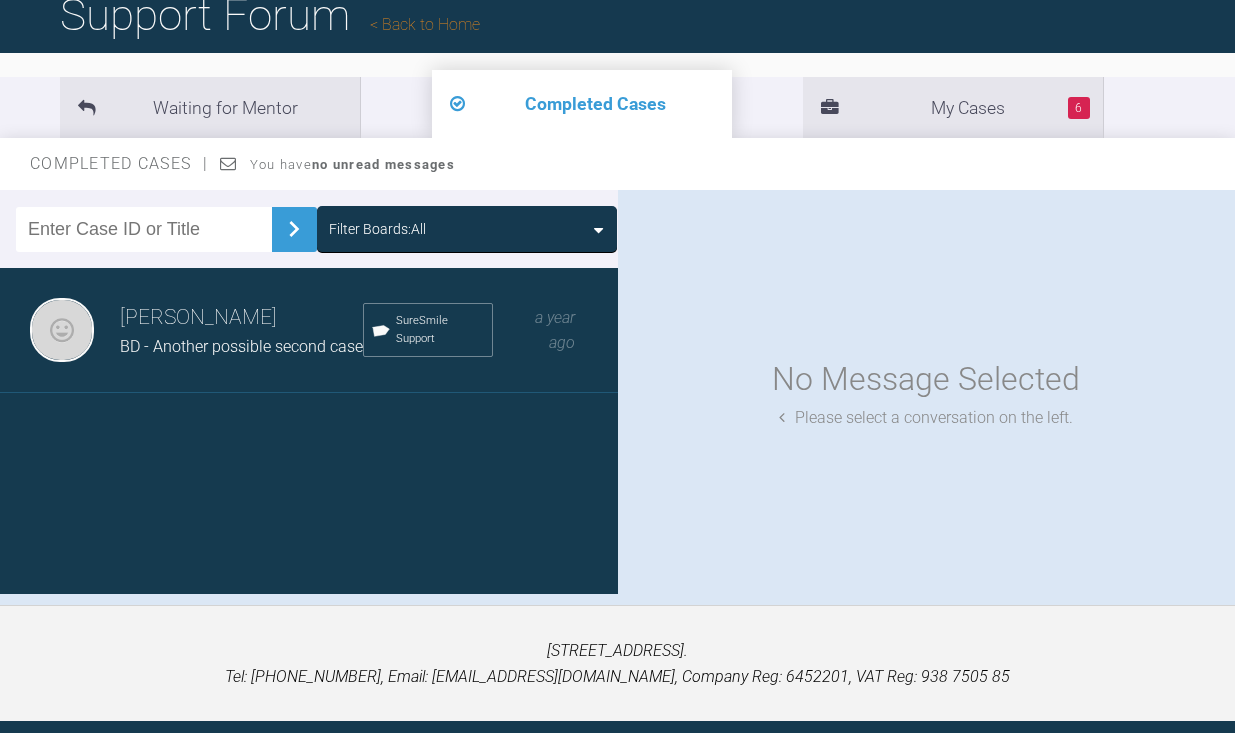 scroll, scrollTop: 160, scrollLeft: 0, axis: vertical 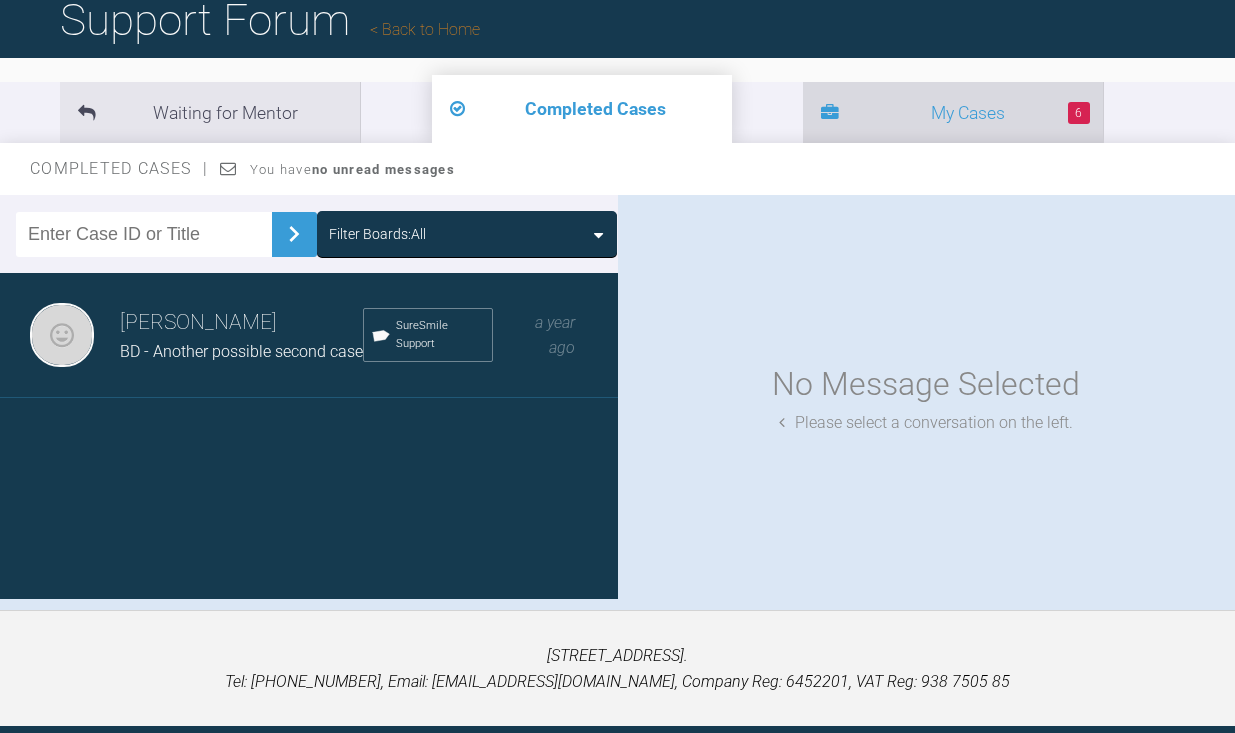 click on "6 My Cases" at bounding box center [953, 112] 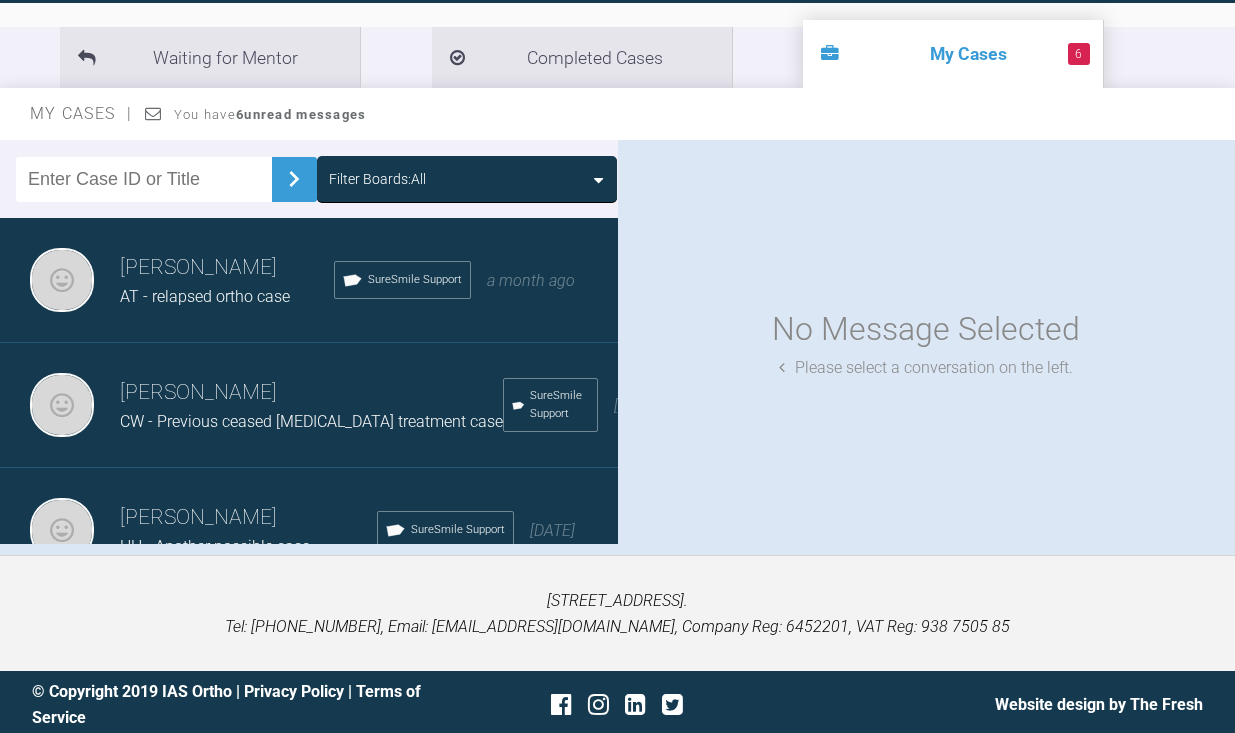 scroll, scrollTop: 217, scrollLeft: 0, axis: vertical 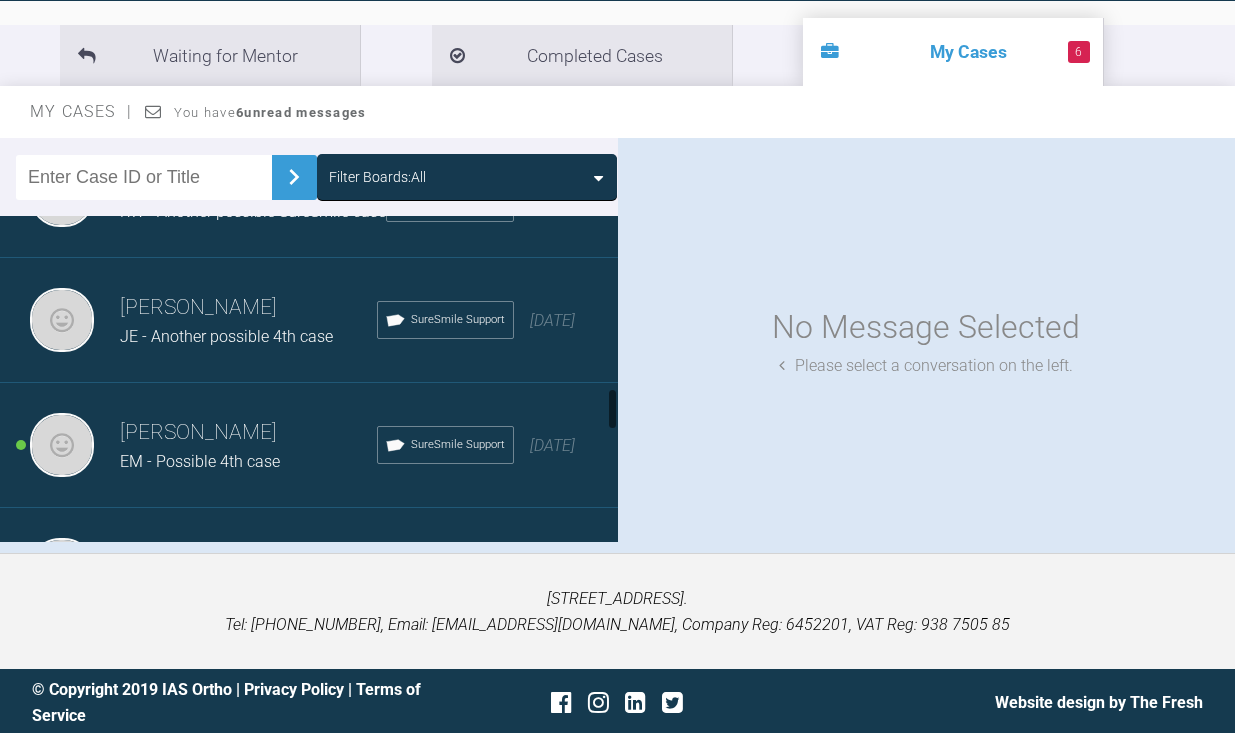 click on "JE - Another possible 4th case" at bounding box center (226, 336) 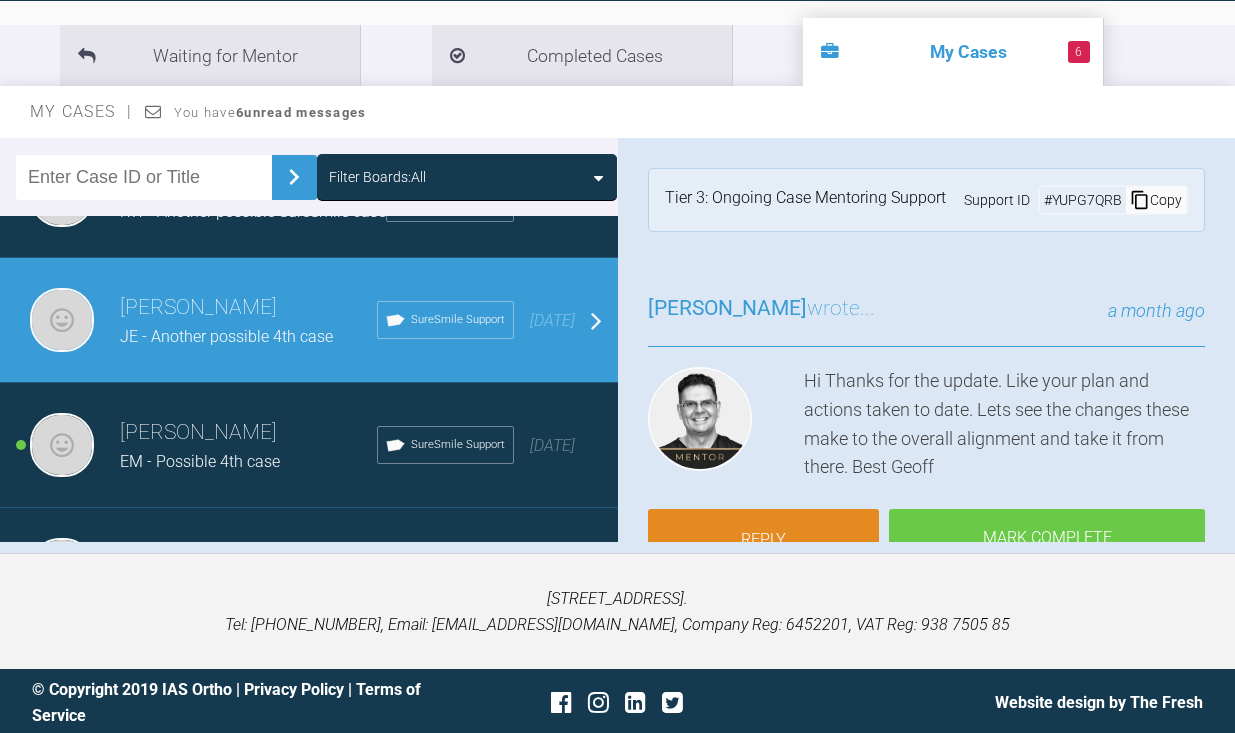 click on "Copy" at bounding box center [1156, 200] 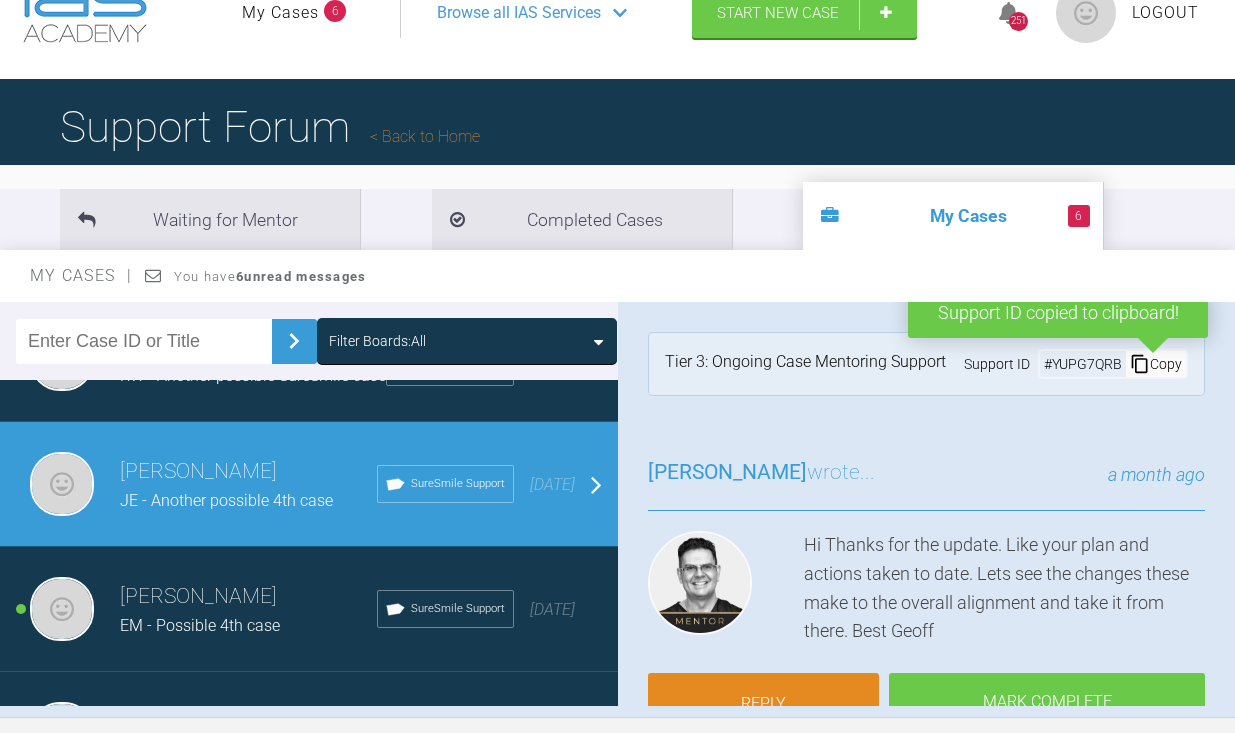 scroll, scrollTop: 0, scrollLeft: 0, axis: both 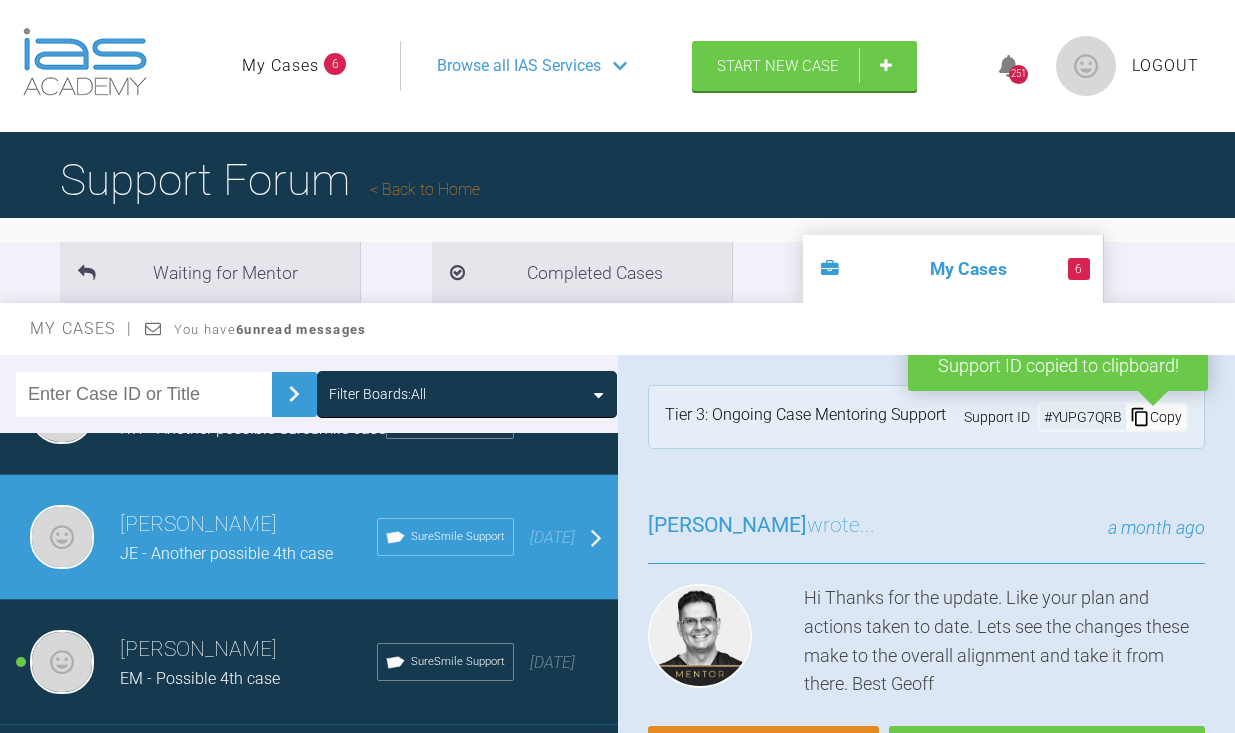 click on "Back to Home" at bounding box center (425, 189) 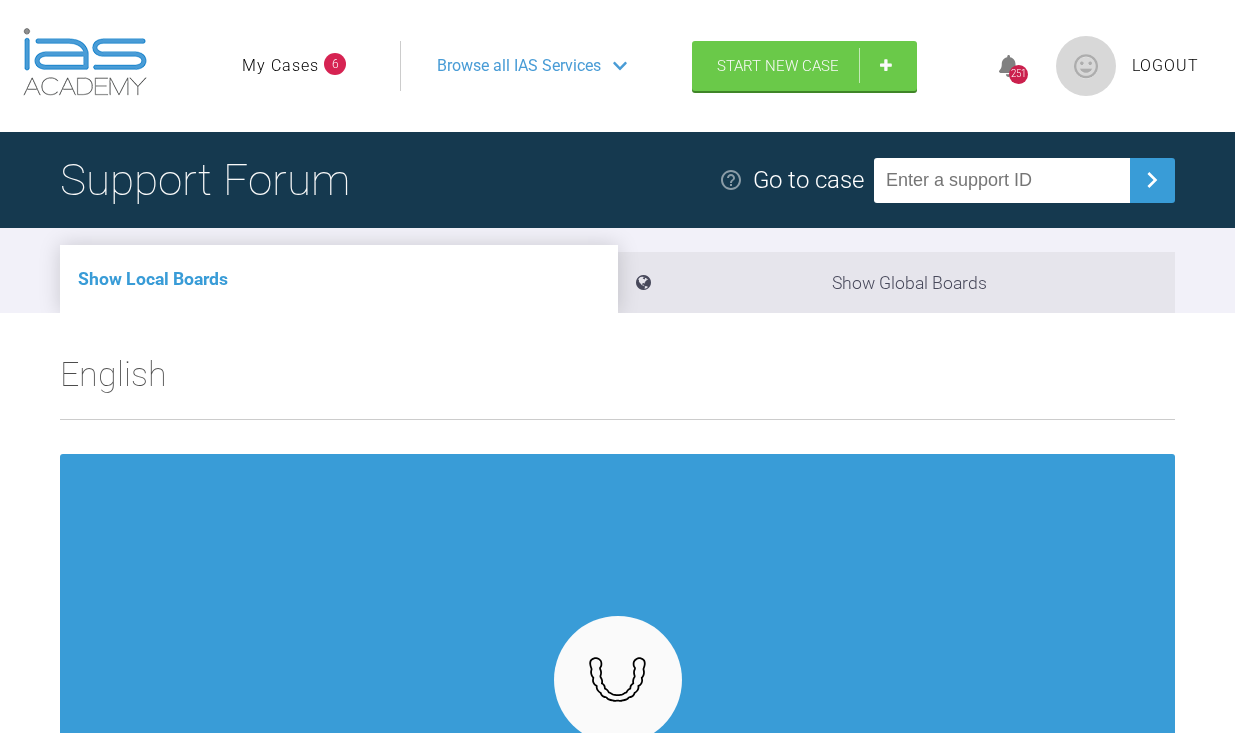 click at bounding box center (1002, 180) 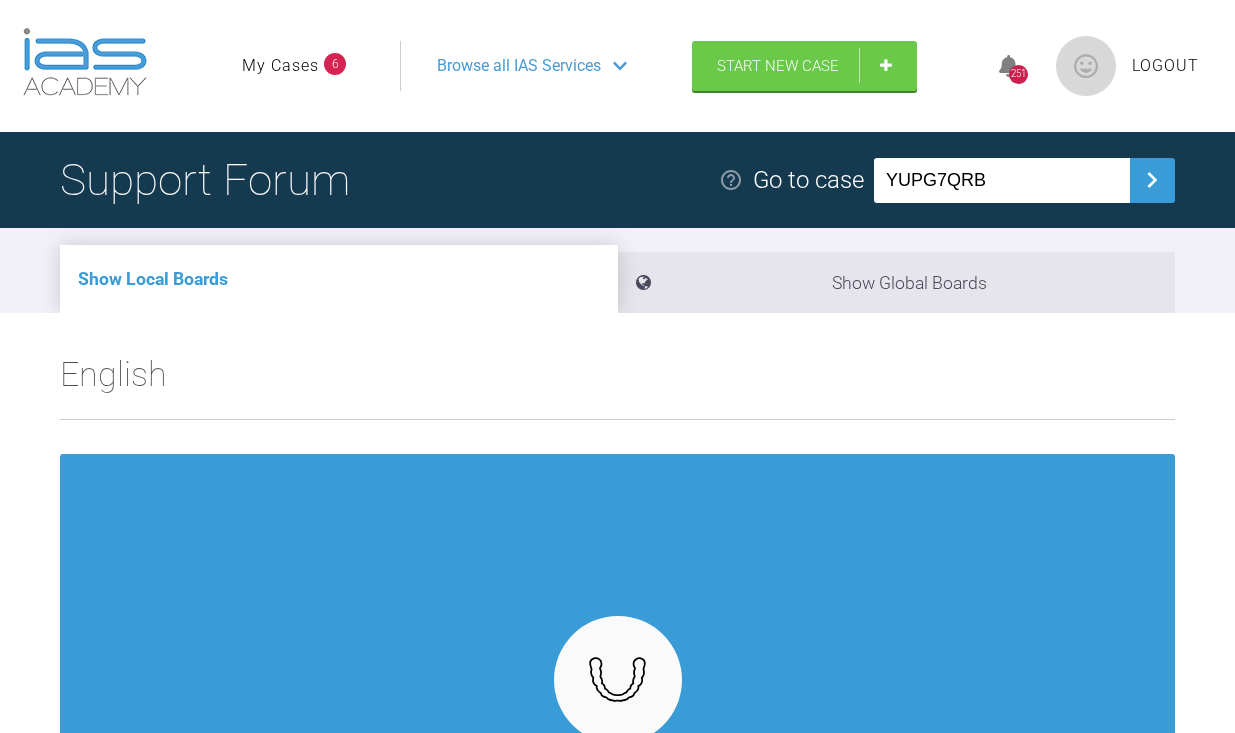 type on "YUPG7QRB" 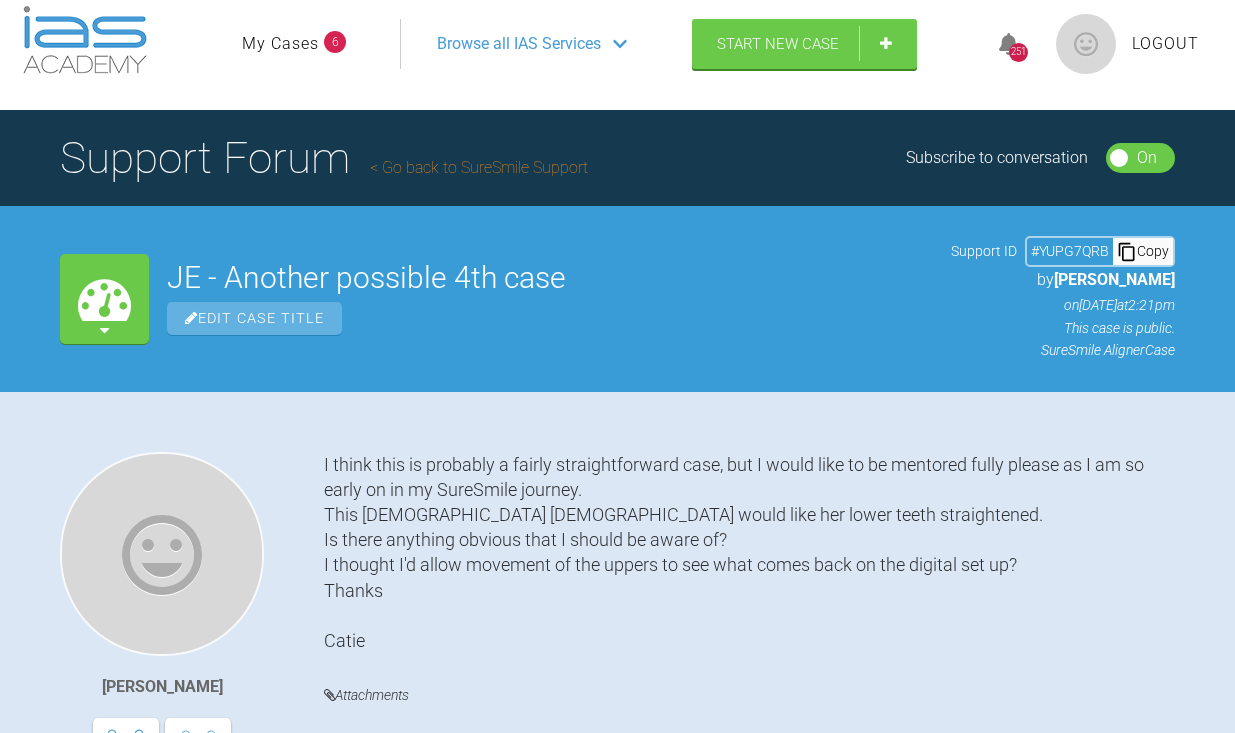 scroll, scrollTop: 23, scrollLeft: 0, axis: vertical 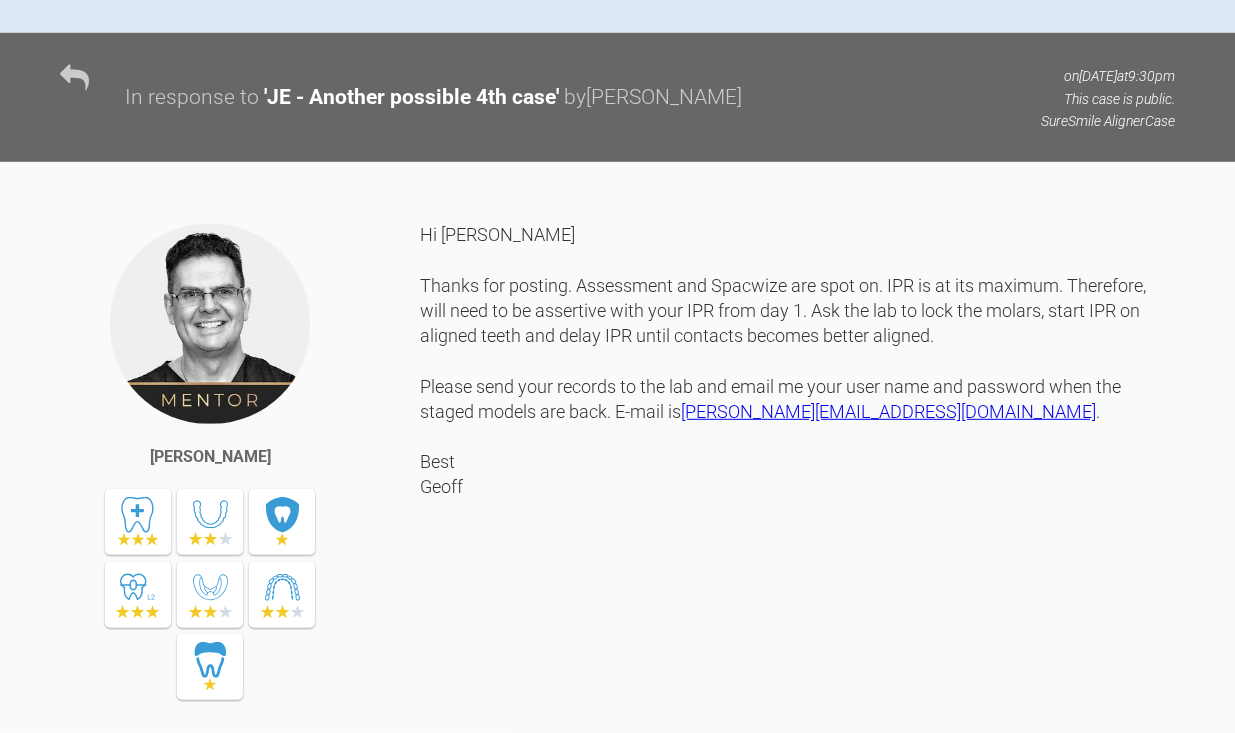 click at bounding box center [816, -317] 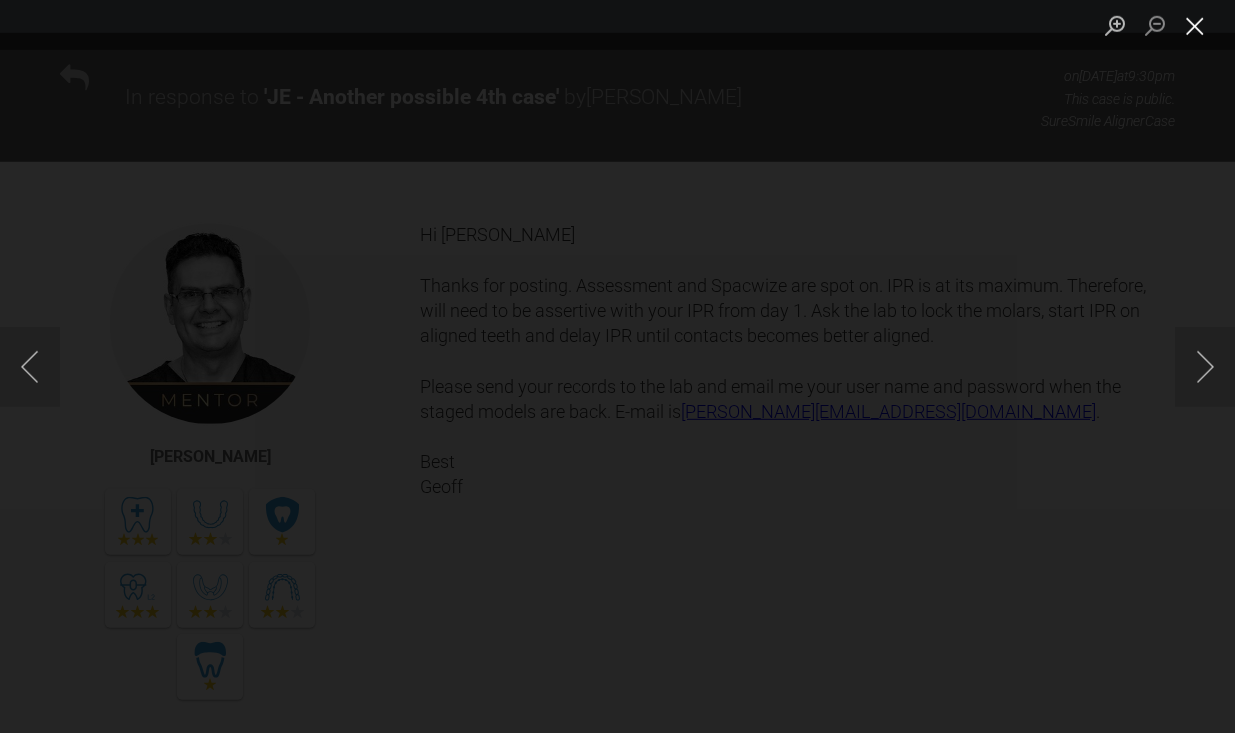 click at bounding box center [1195, 25] 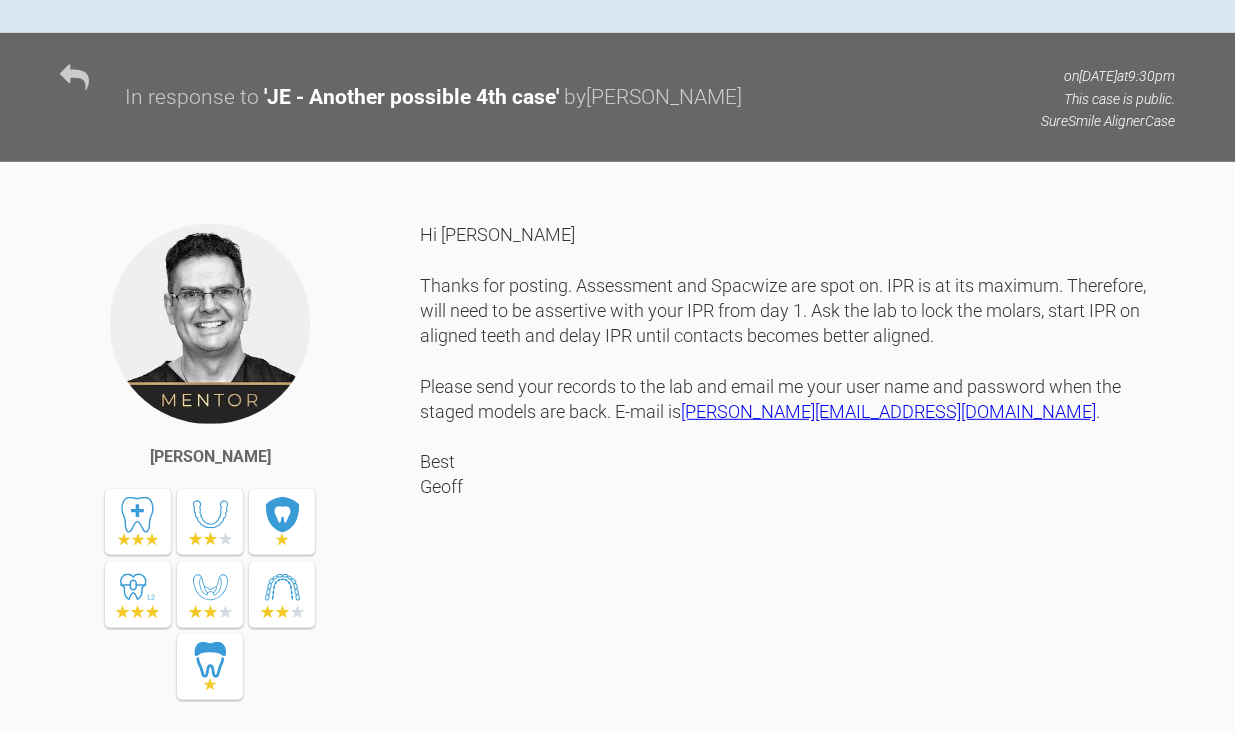 click at bounding box center (965, -398) 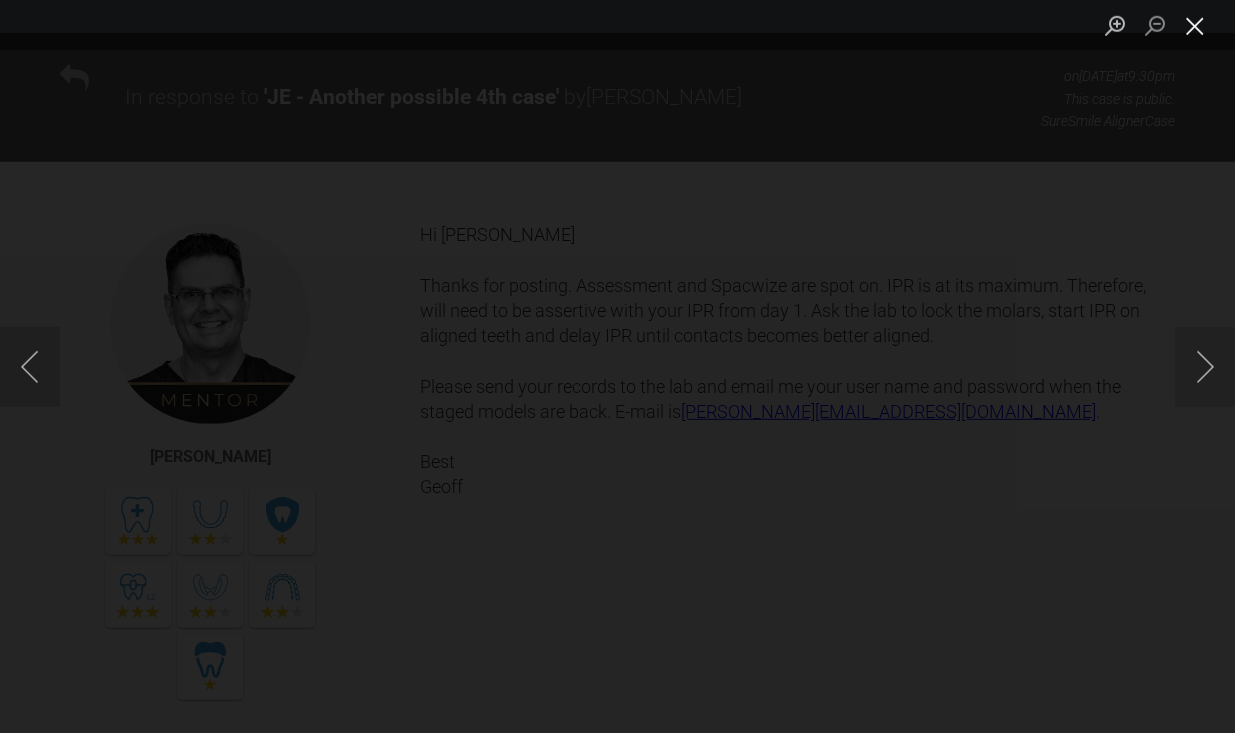 click at bounding box center (1195, 25) 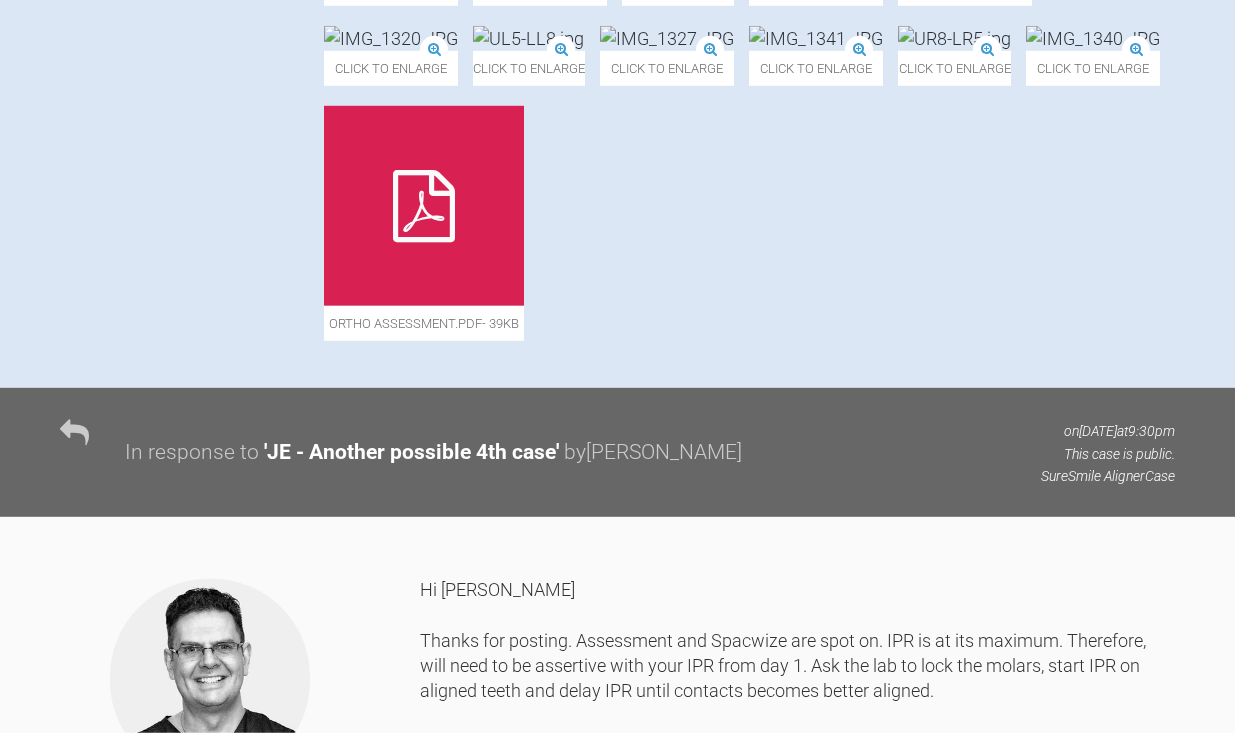 scroll, scrollTop: 1042, scrollLeft: 0, axis: vertical 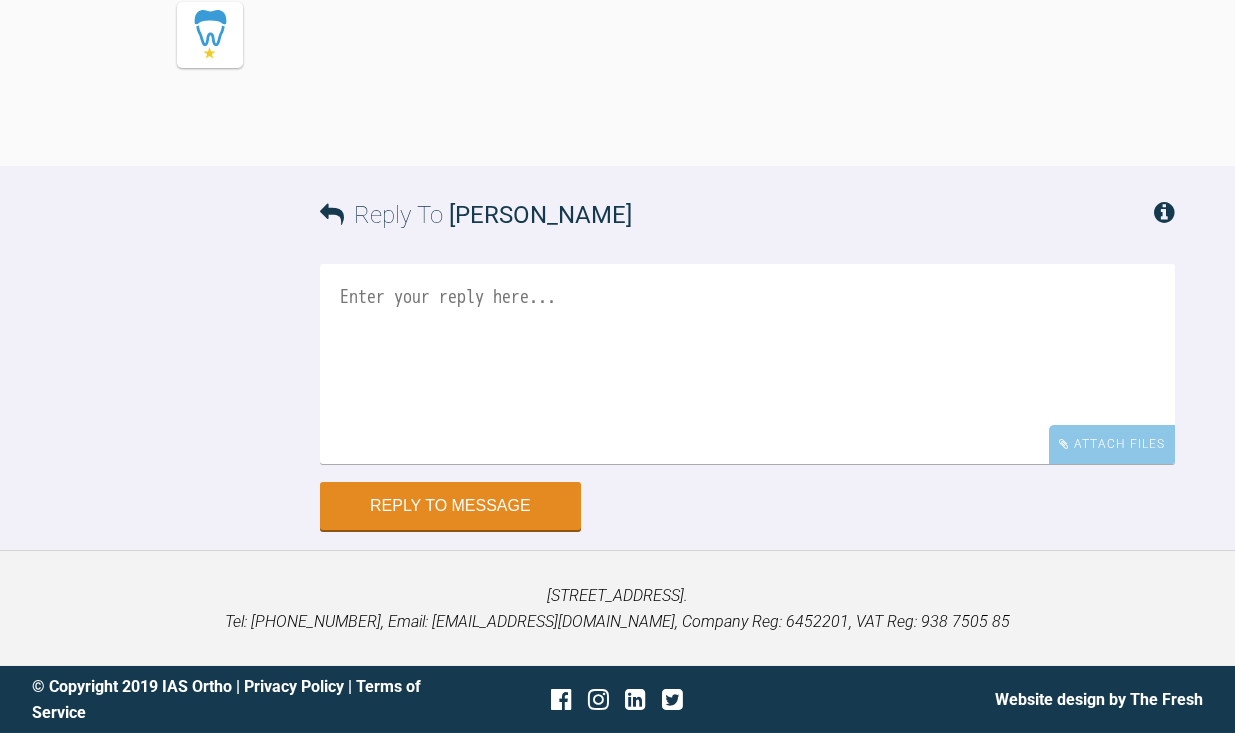 click at bounding box center (689, -694) 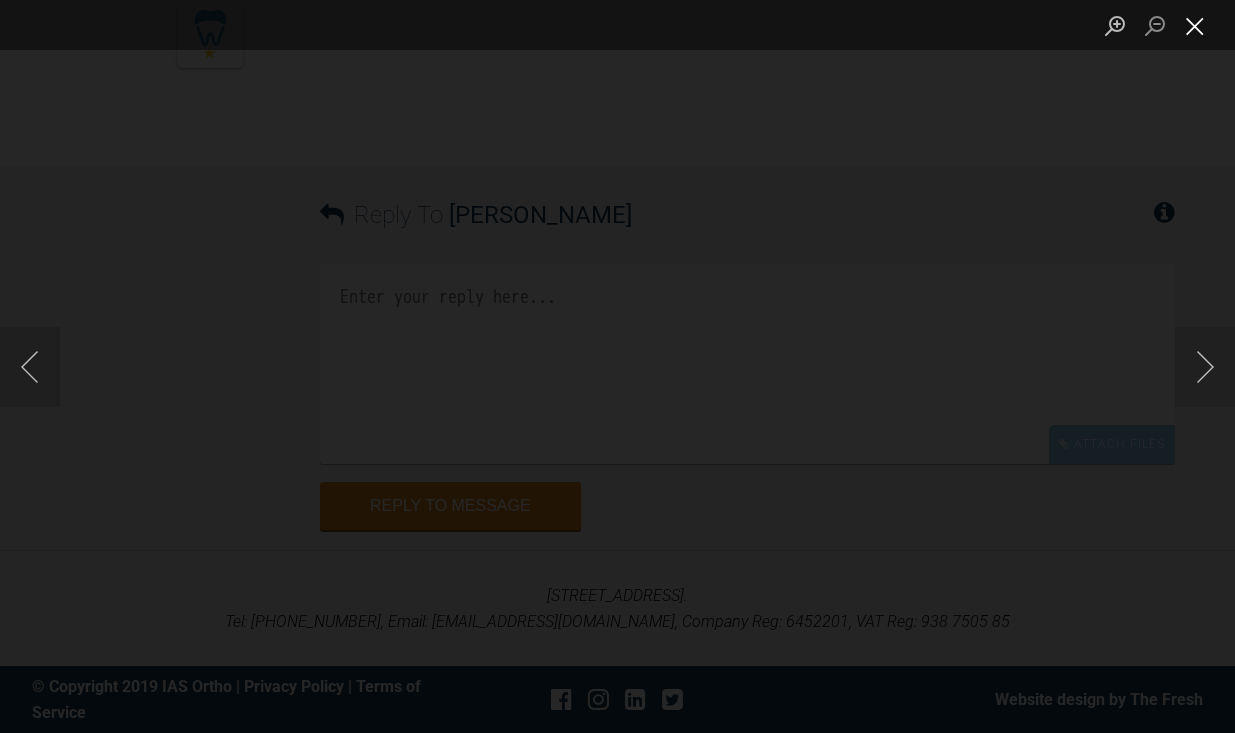 click at bounding box center [1195, 25] 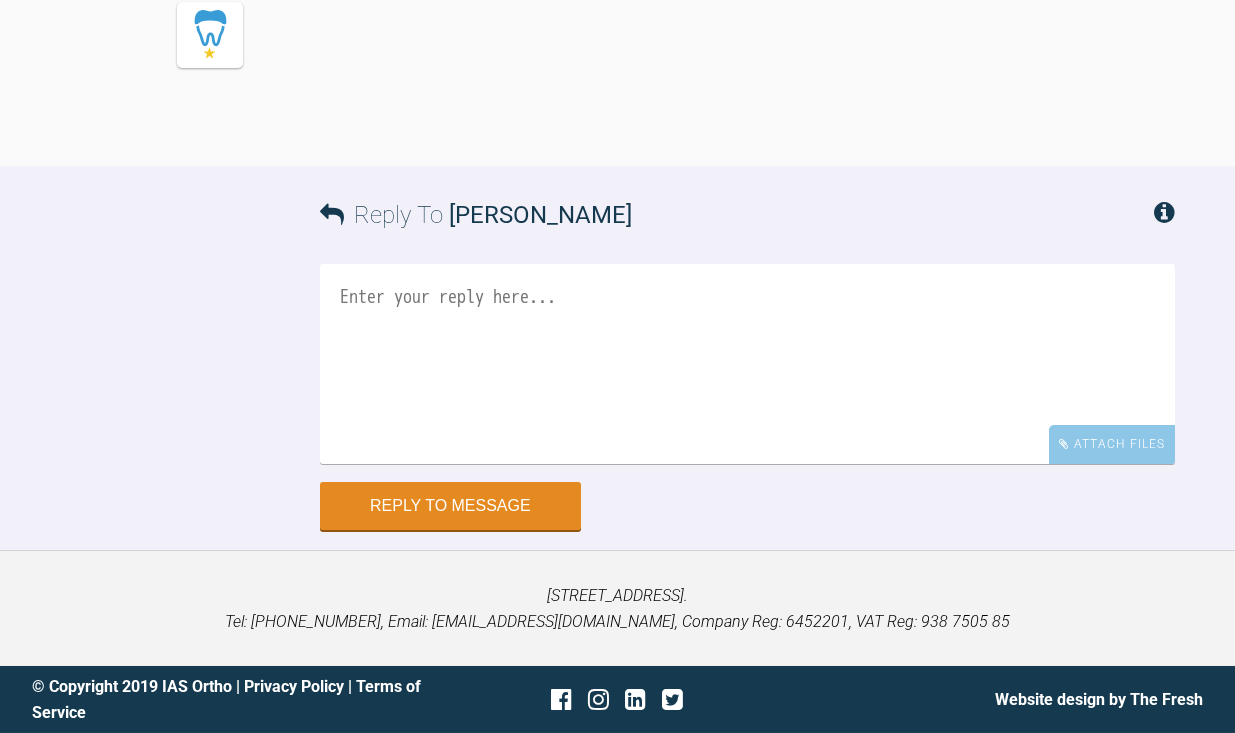 scroll, scrollTop: 16062, scrollLeft: 0, axis: vertical 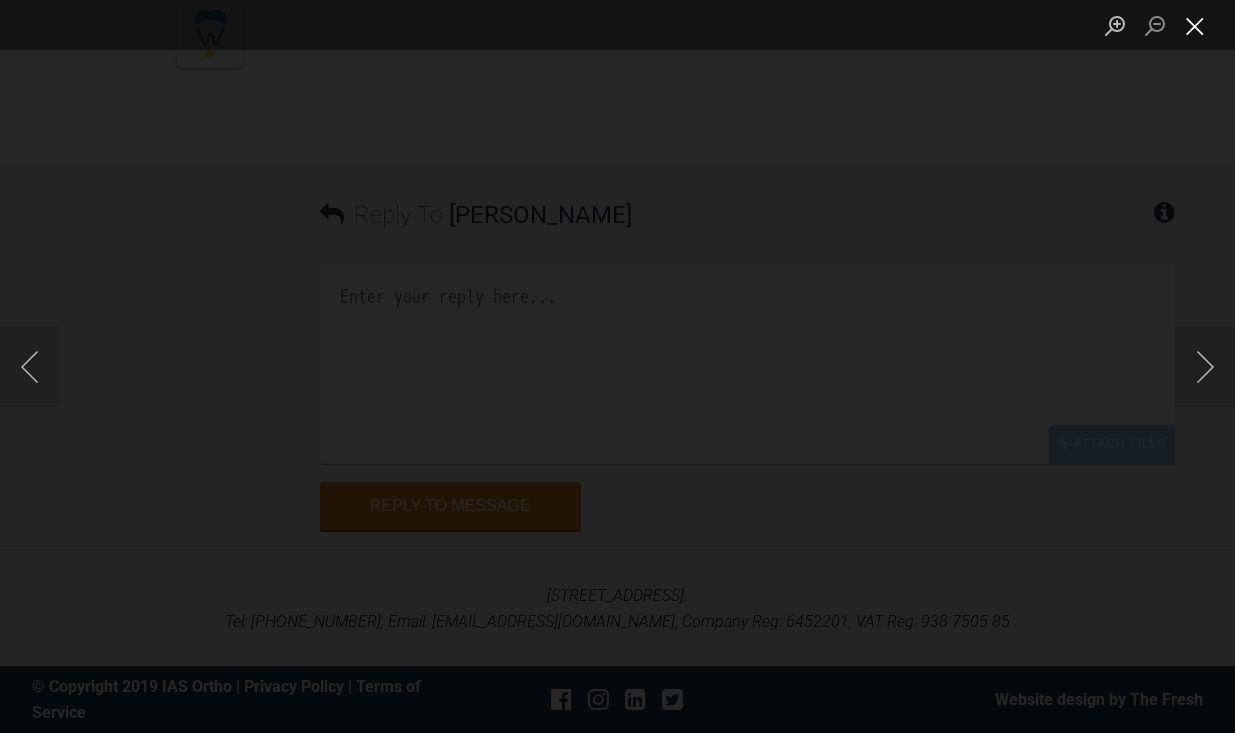 click at bounding box center [1195, 25] 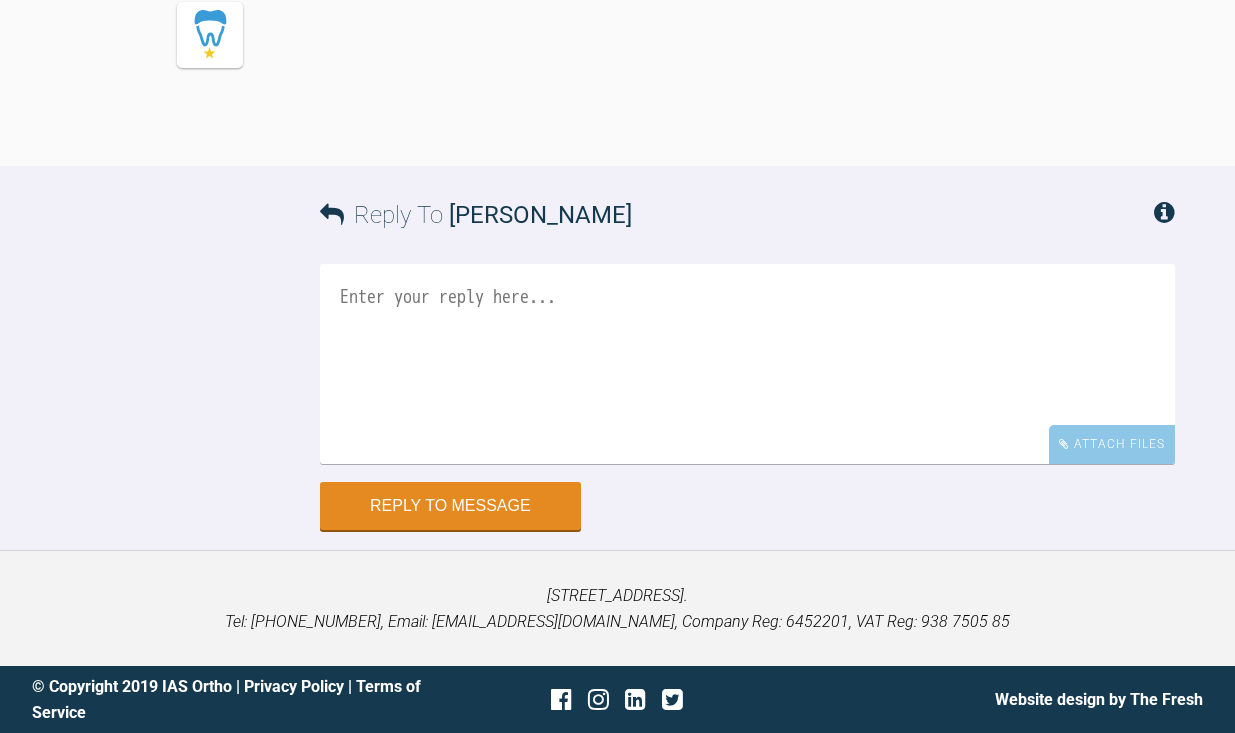 scroll, scrollTop: 15946, scrollLeft: 0, axis: vertical 